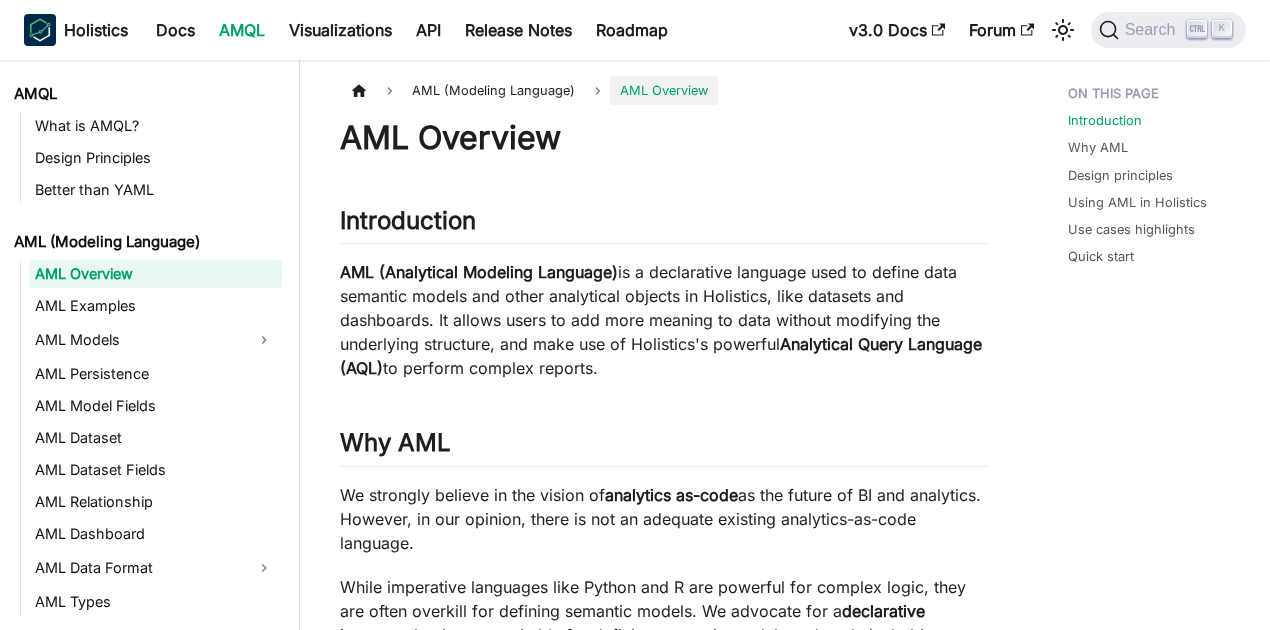 scroll, scrollTop: 0, scrollLeft: 0, axis: both 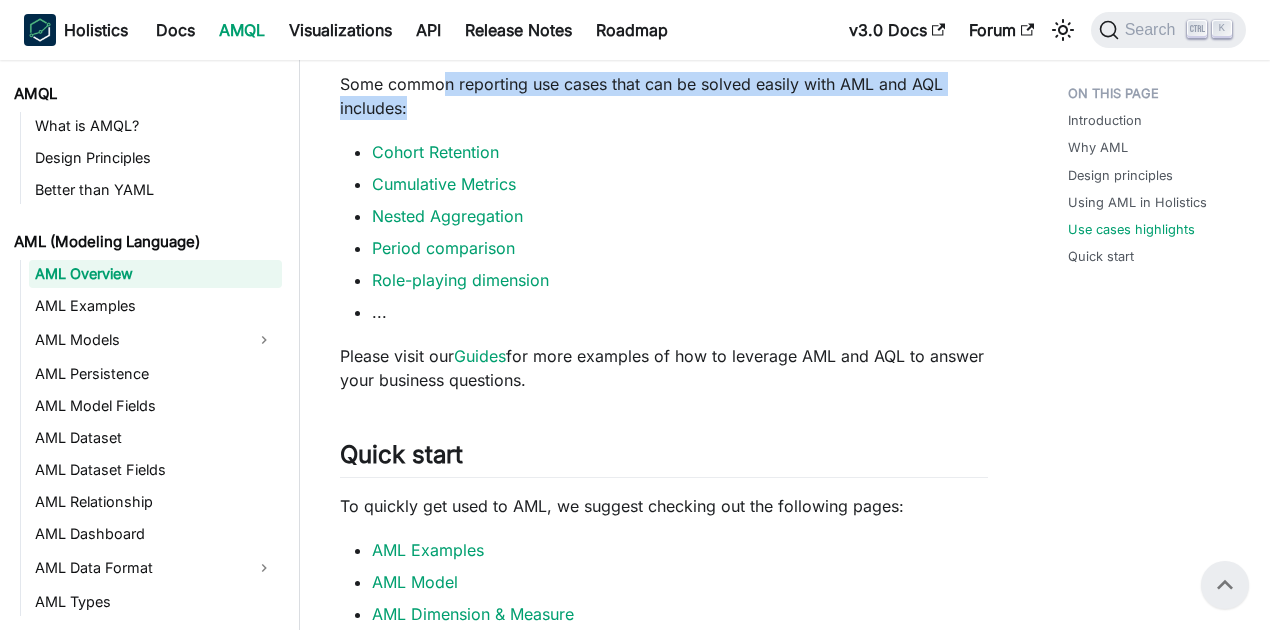 drag, startPoint x: 448, startPoint y: 88, endPoint x: 936, endPoint y: 108, distance: 488.40967 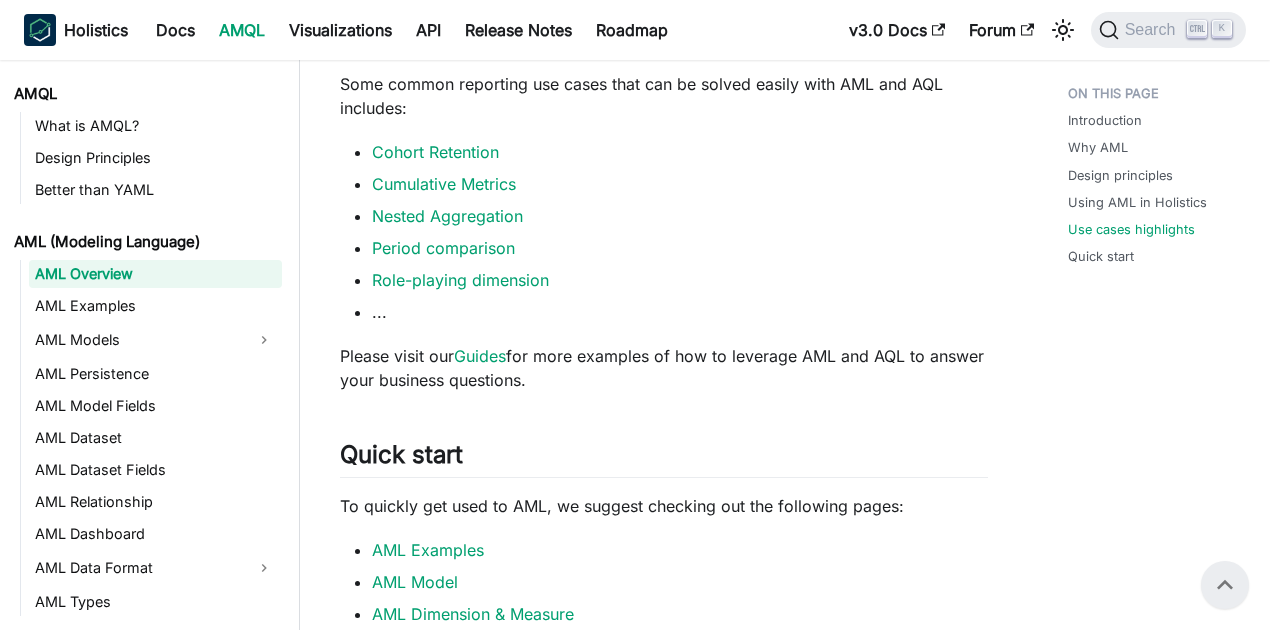 click on "AML Overview Introduction ​
AML (Analytical Modeling Language)  is a declarative language used to define data semantic models and other analytical objects in Holistics, like datasets and dashboards. It allows users to add more meaning to data without modifying the underlying structure, and make use of Holistics's powerful  Analytical Query Language (AQL)  to perform complex reports.
Why AML ​
We strongly believe in the vision of  analytics as-code  as the future of BI and analytics. However, in our opinion, there is not an adequate existing analytics-as-code language.
While imperative languages like Python and R are powerful for complex logic, they are often overkill for defining semantic models. We advocate for a  declarative language  that is more suitable for defining semantic models and analytical objects. Unfortunately, existing declarative languages such as XML, JSON, and YAML have their limitations, including excessive  verbosity, ambiguity, and a lack of type checking
programmable  and" at bounding box center (664, -441) 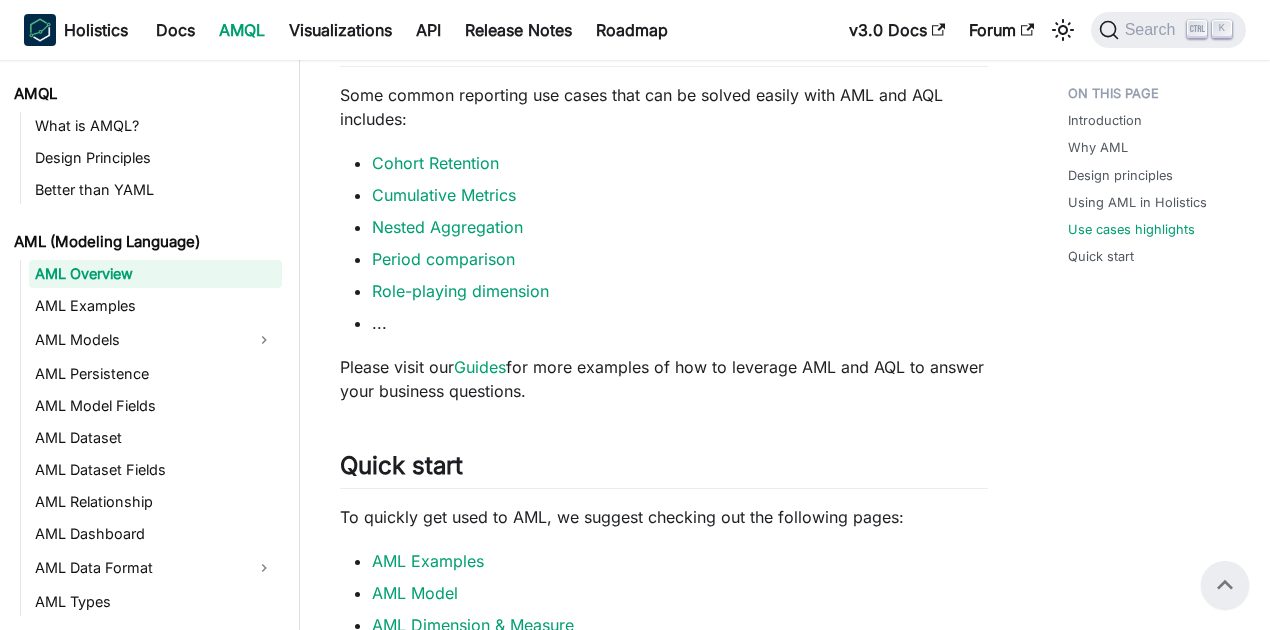 scroll, scrollTop: 1600, scrollLeft: 0, axis: vertical 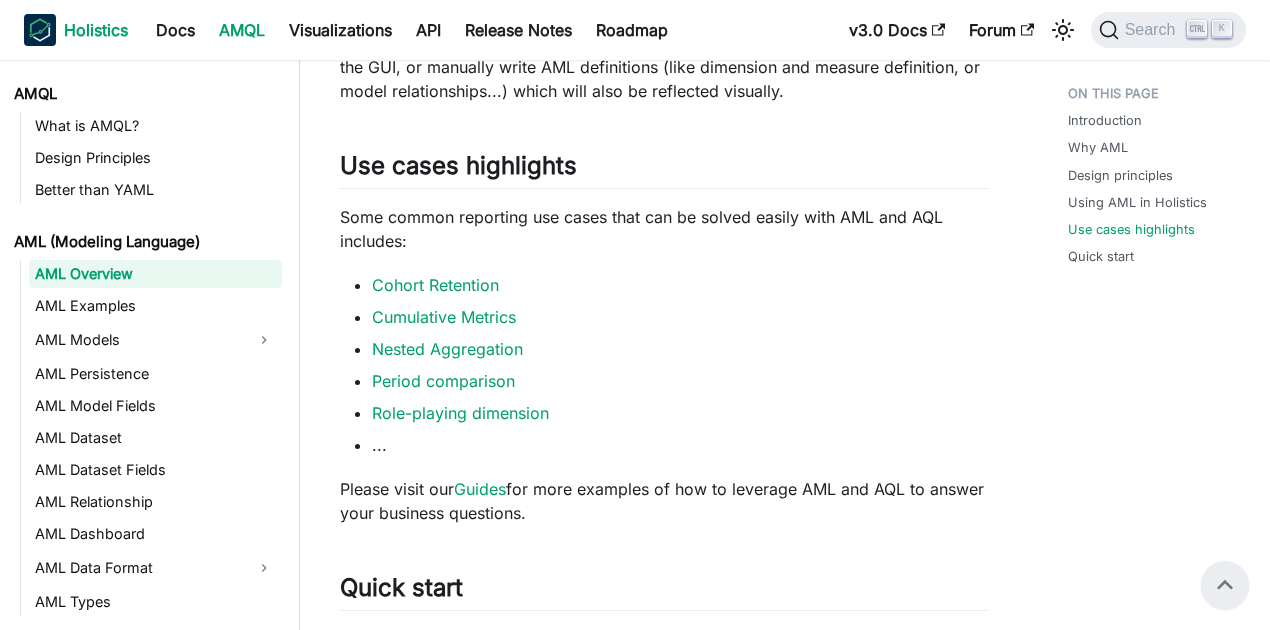click on "Holistics" at bounding box center (96, 30) 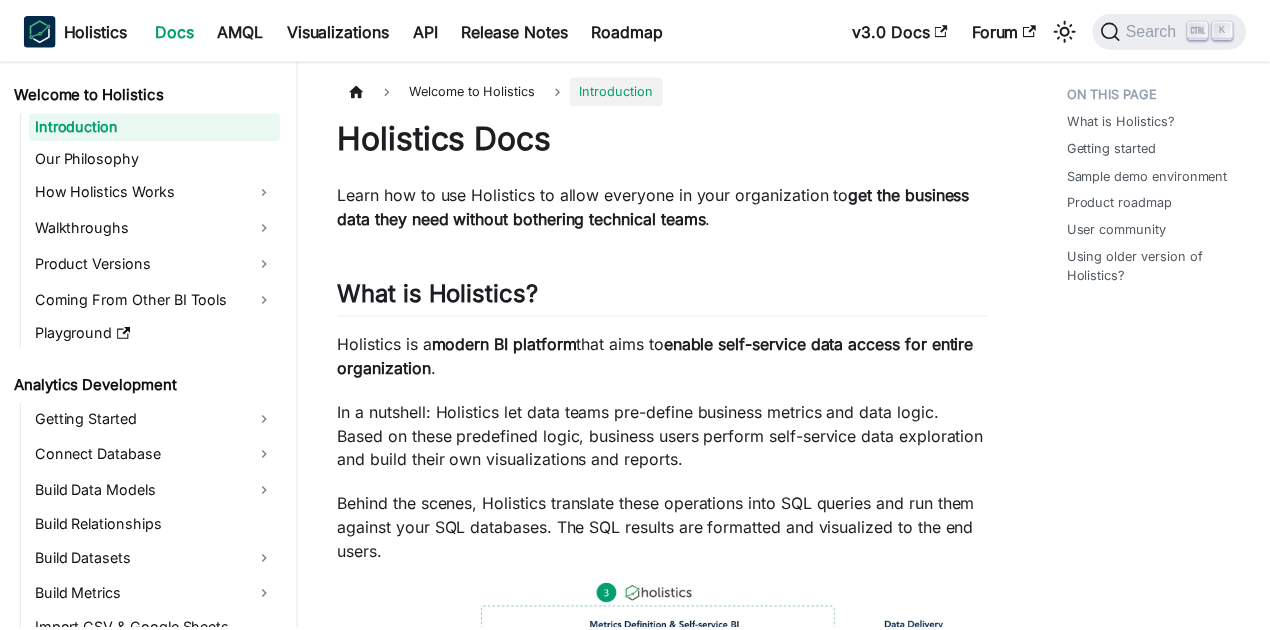 scroll, scrollTop: 0, scrollLeft: 0, axis: both 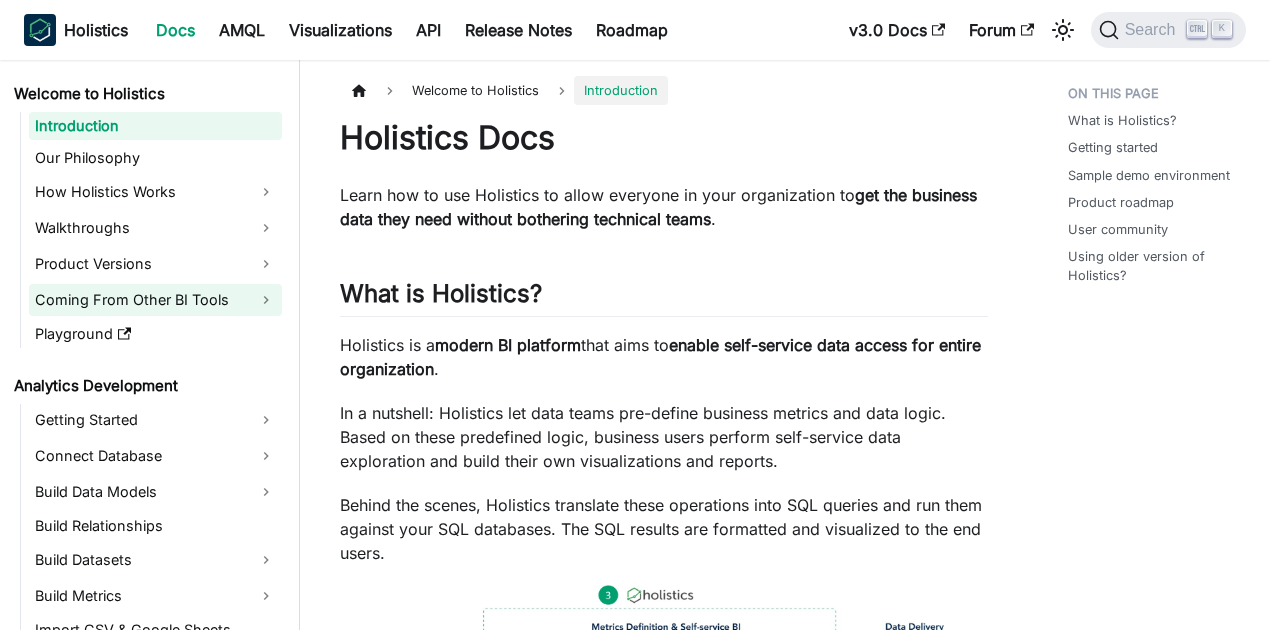 click on "Coming From Other BI Tools" at bounding box center [155, 300] 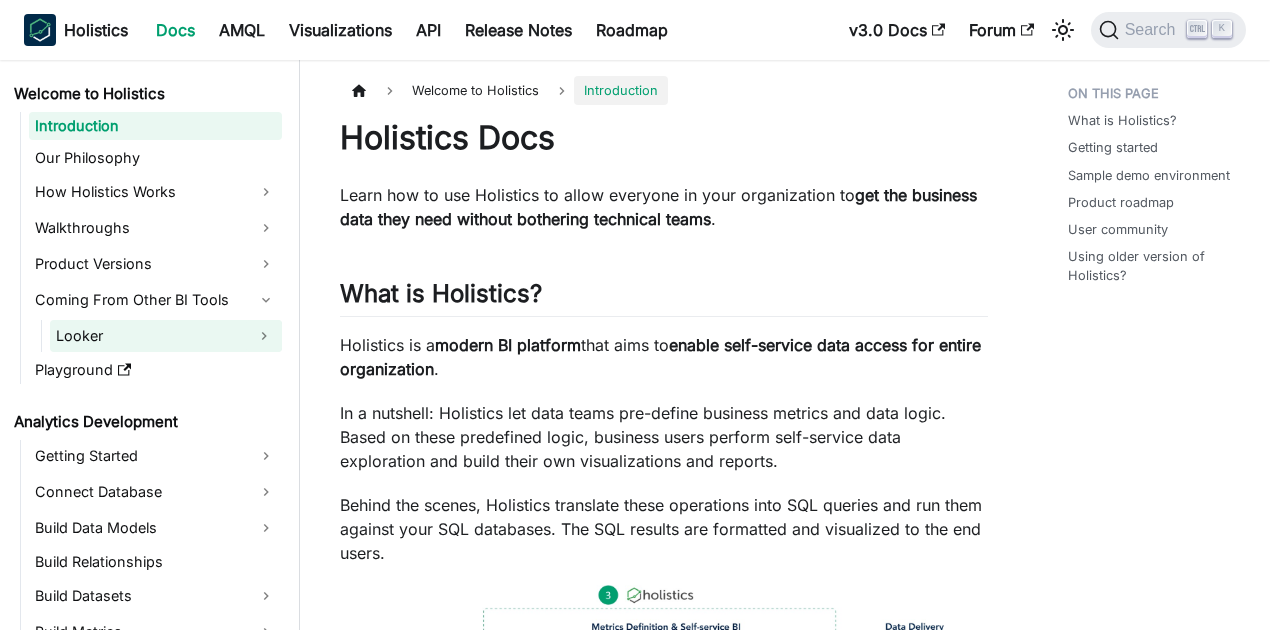 click at bounding box center (264, 336) 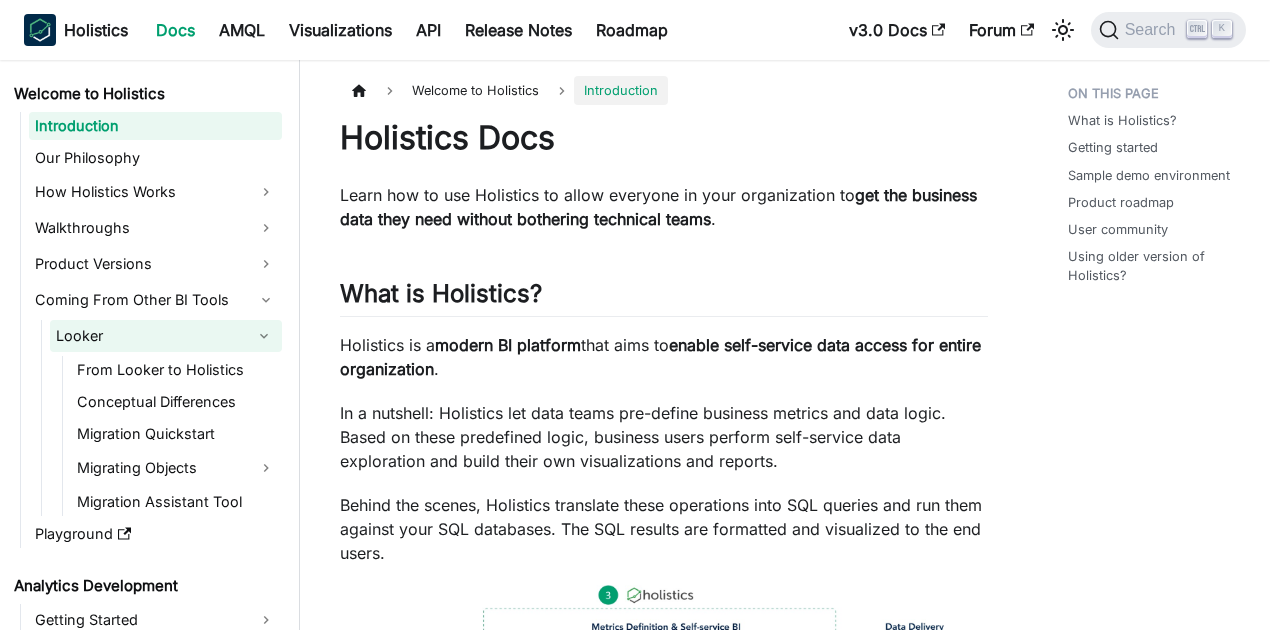 click on "Looker" at bounding box center [148, 336] 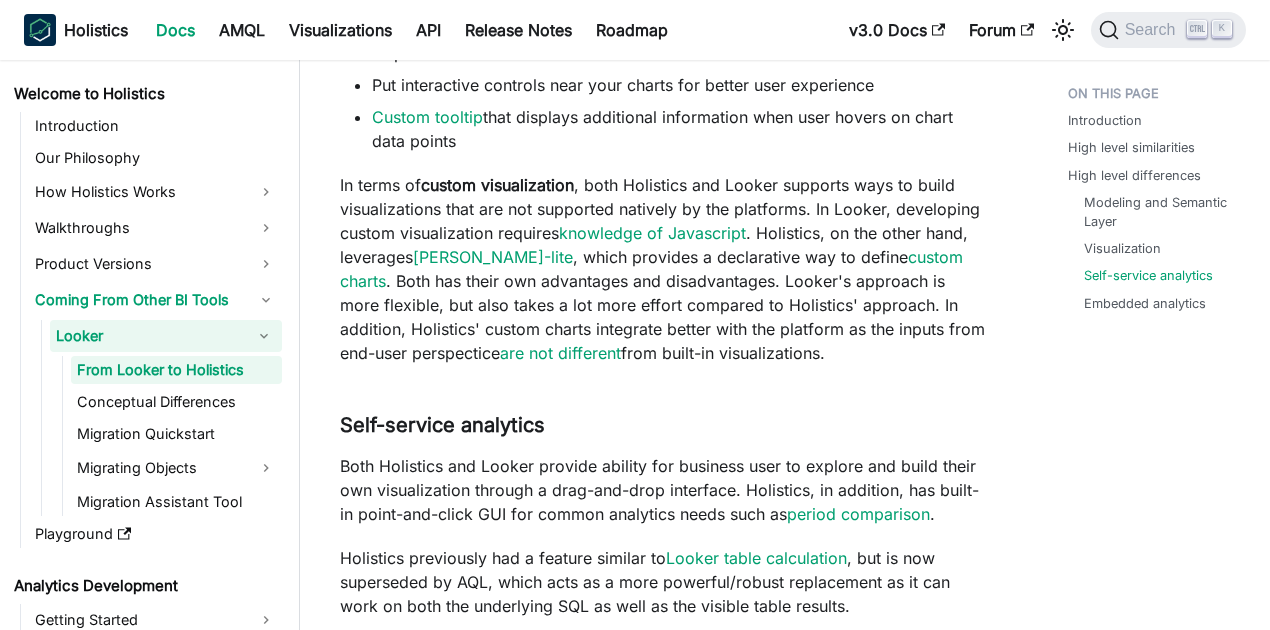 scroll, scrollTop: 2400, scrollLeft: 0, axis: vertical 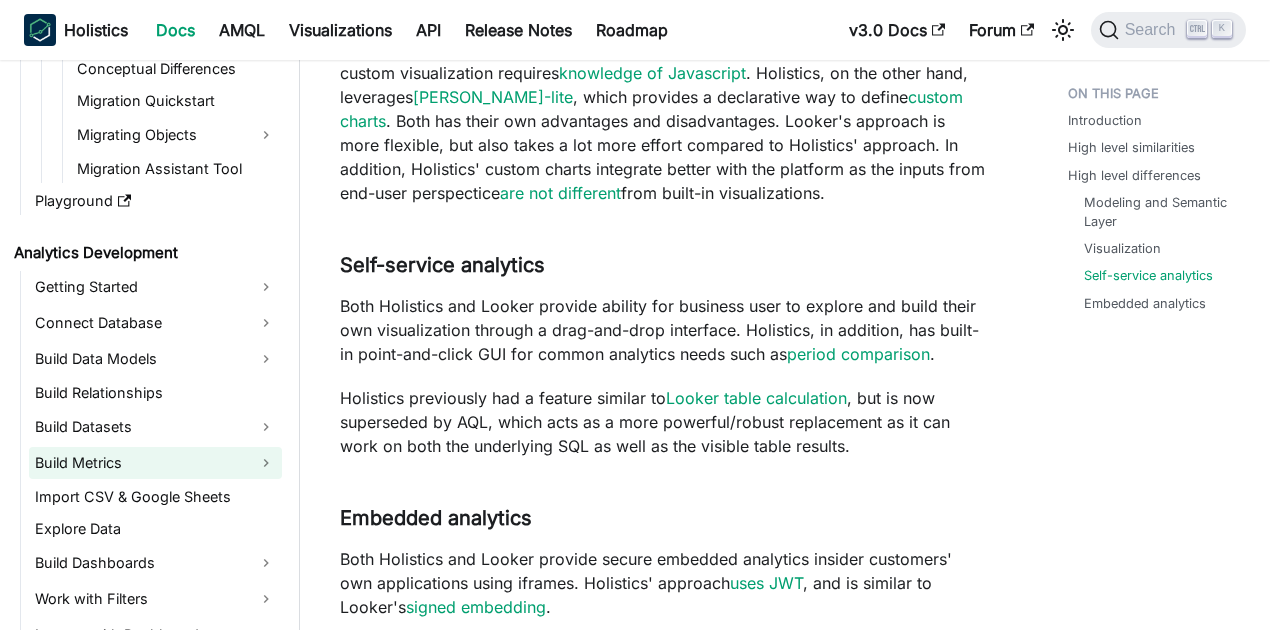 click on "Build Metrics" at bounding box center [155, 463] 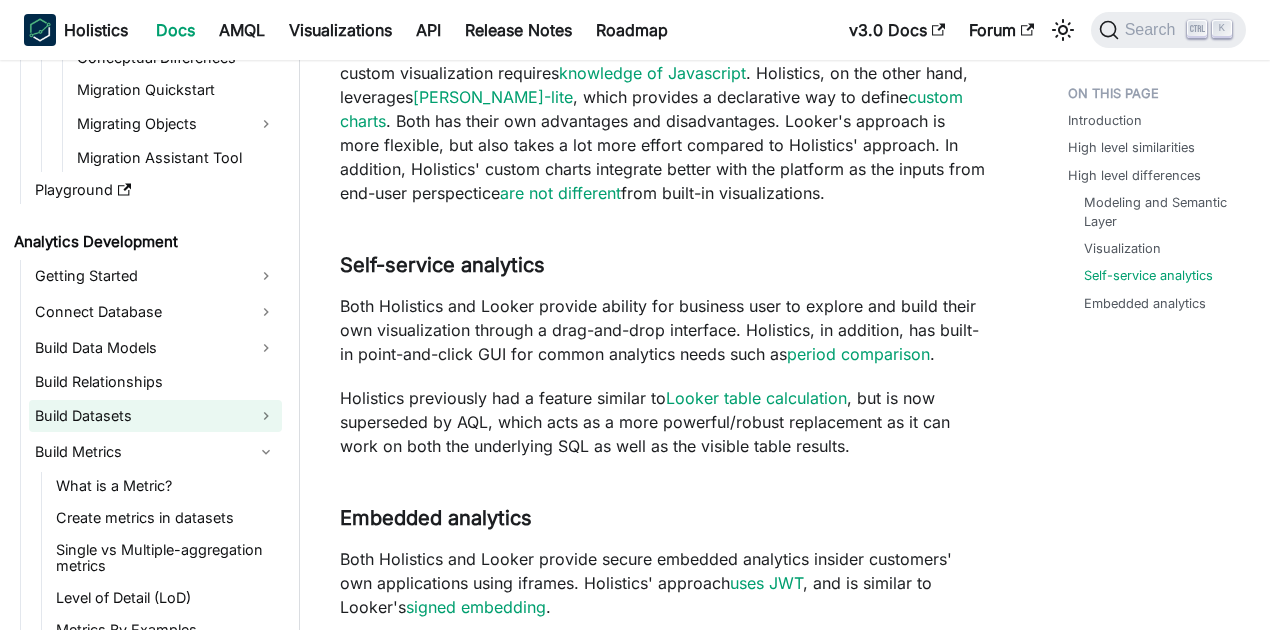 scroll, scrollTop: 333, scrollLeft: 0, axis: vertical 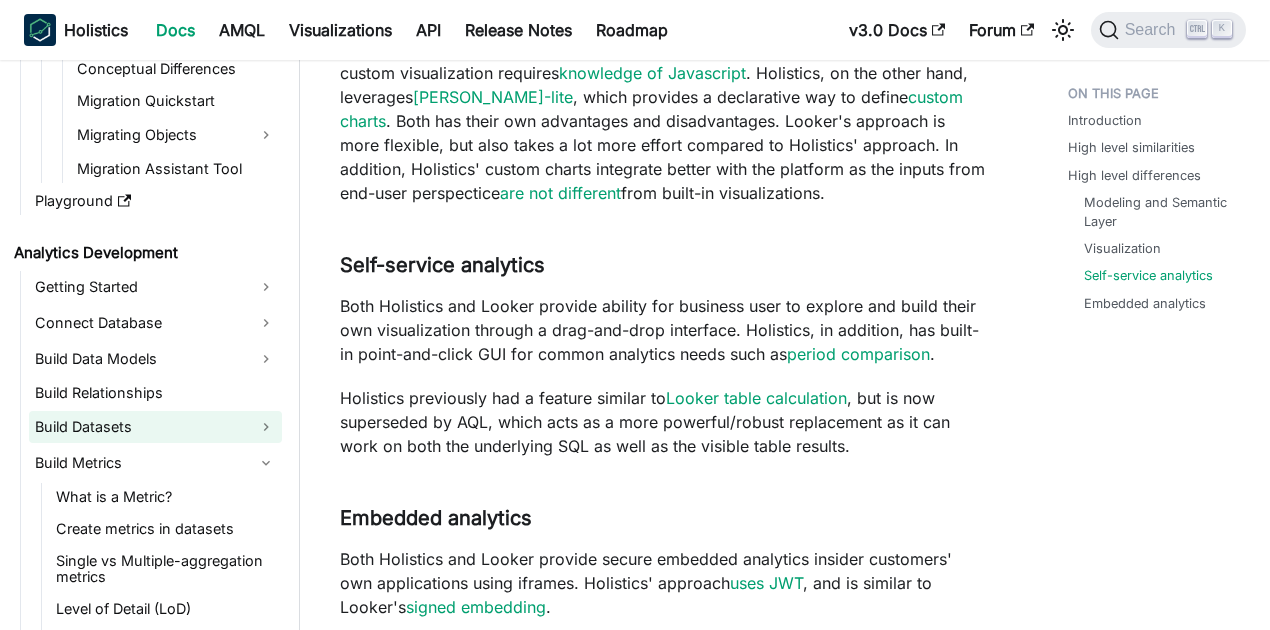 click on "Build Datasets" at bounding box center [155, 427] 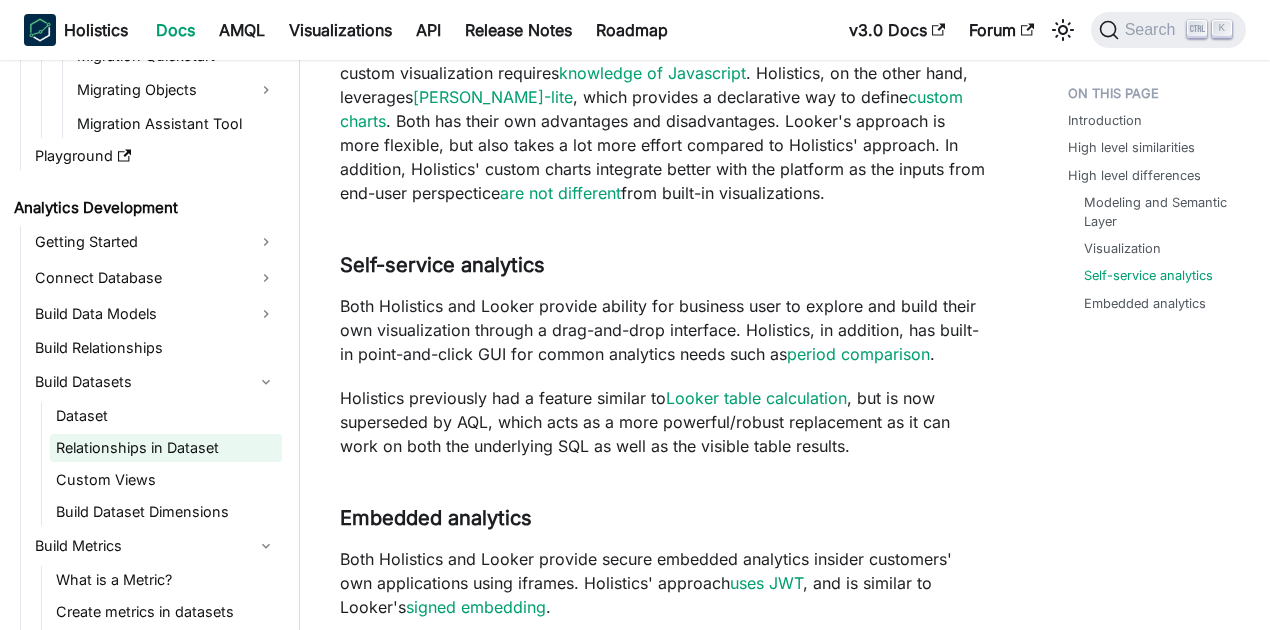 scroll, scrollTop: 400, scrollLeft: 0, axis: vertical 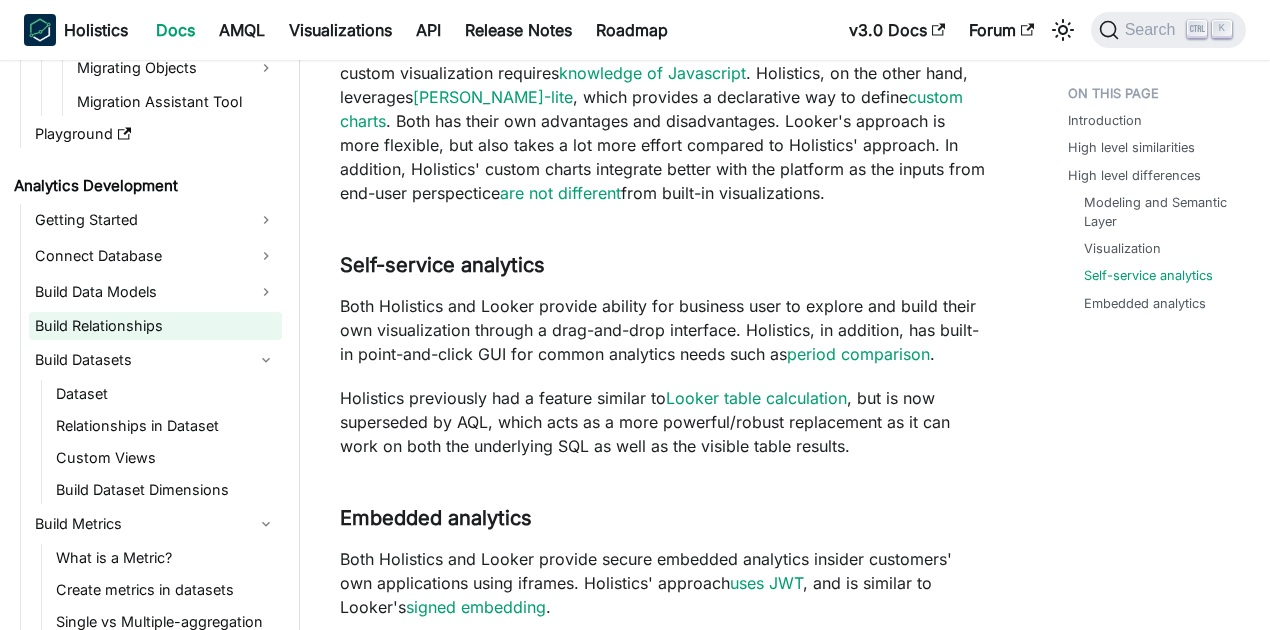 click on "Build Relationships" at bounding box center (155, 326) 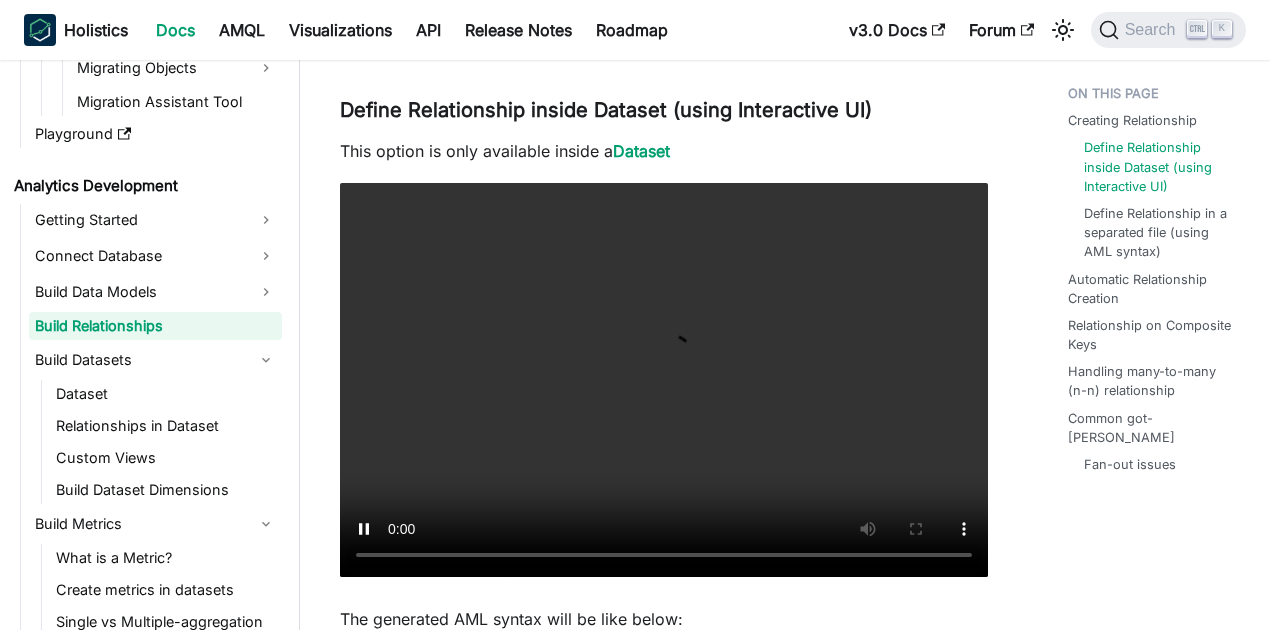 scroll, scrollTop: 733, scrollLeft: 0, axis: vertical 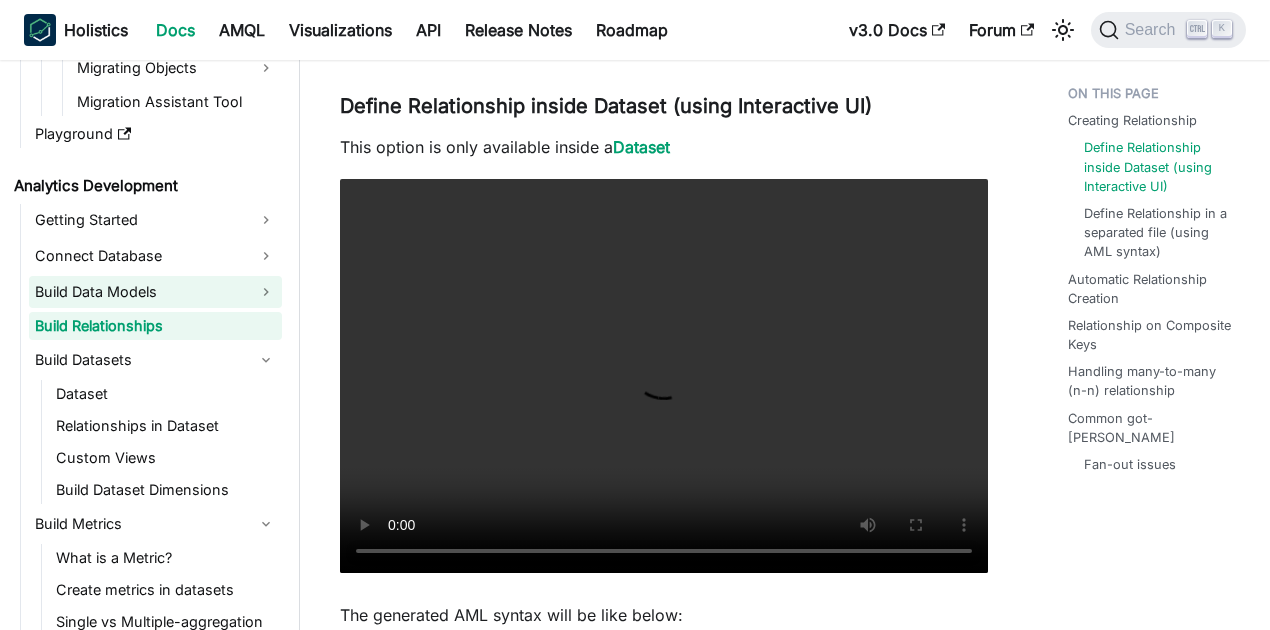 click on "Build Data Models" at bounding box center [155, 292] 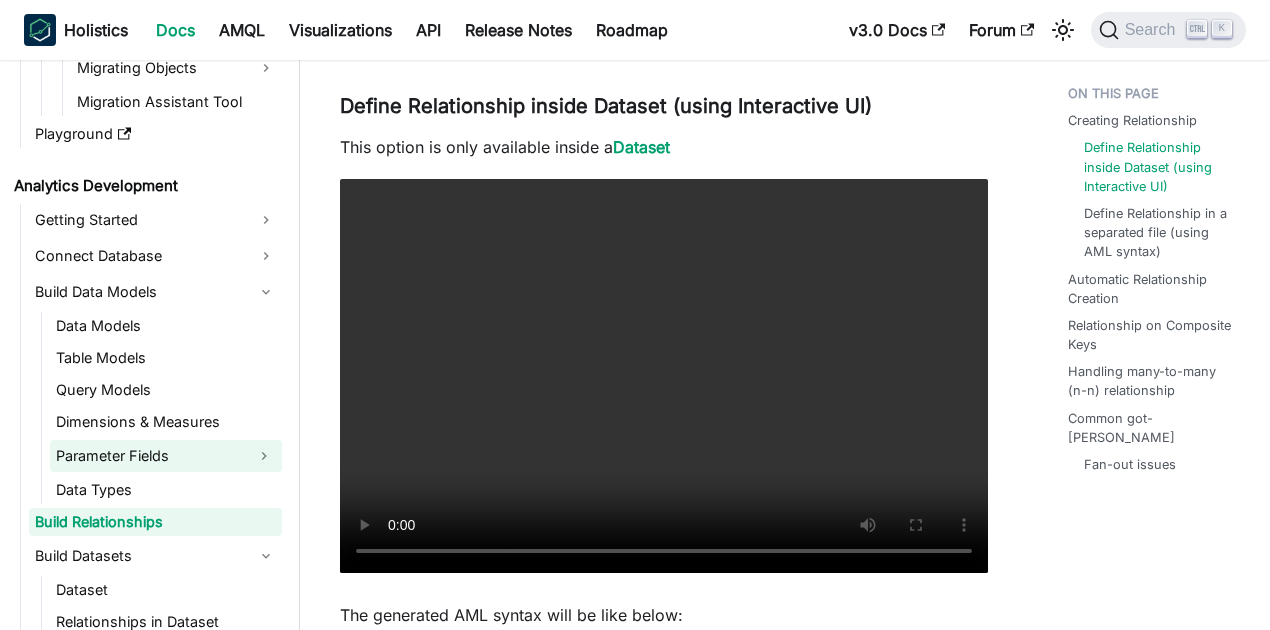 click at bounding box center [264, 456] 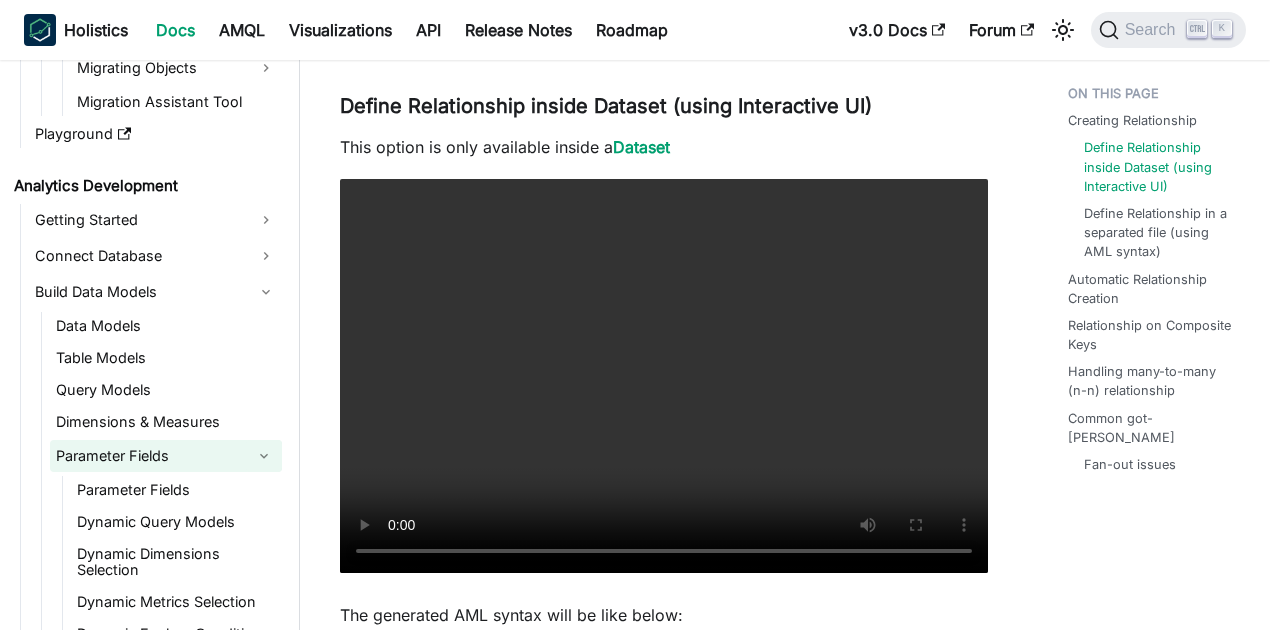 click at bounding box center [264, 456] 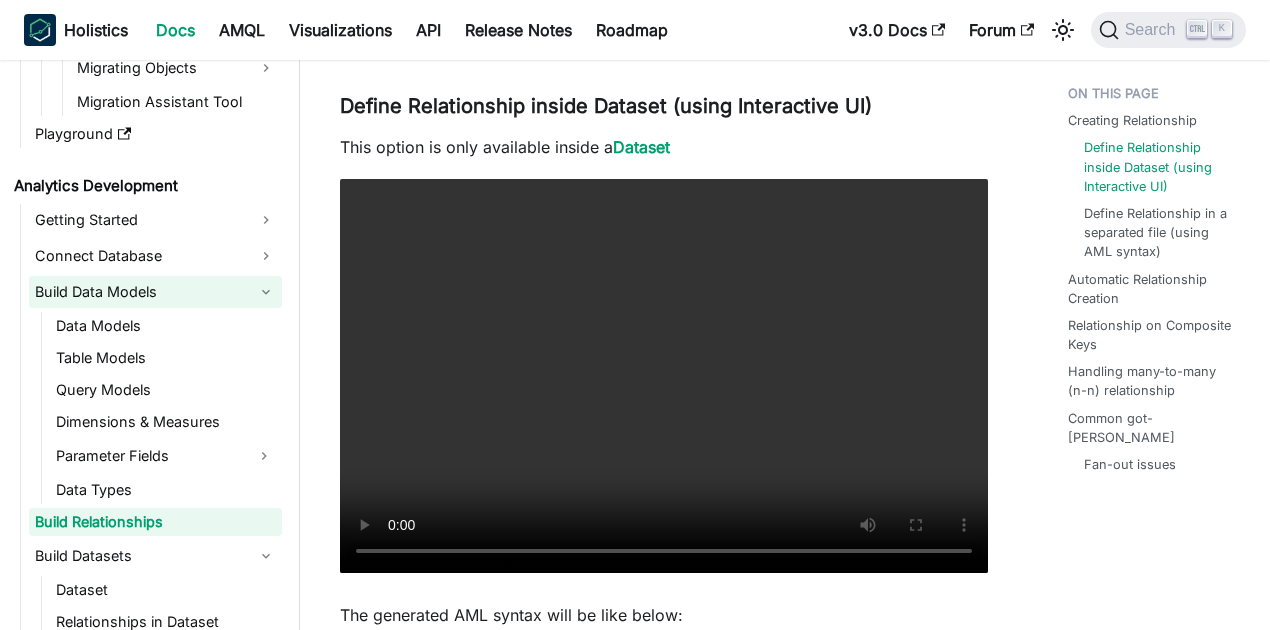 click on "Build Data Models" at bounding box center [155, 292] 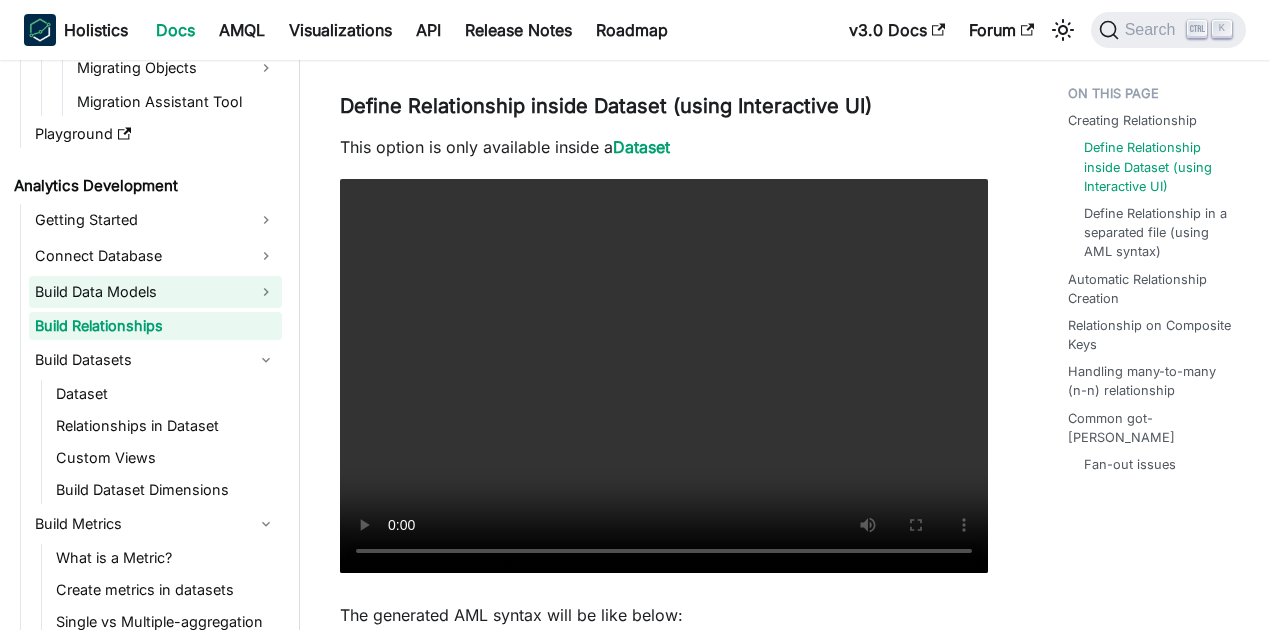 click on "Build Data Models" at bounding box center [155, 292] 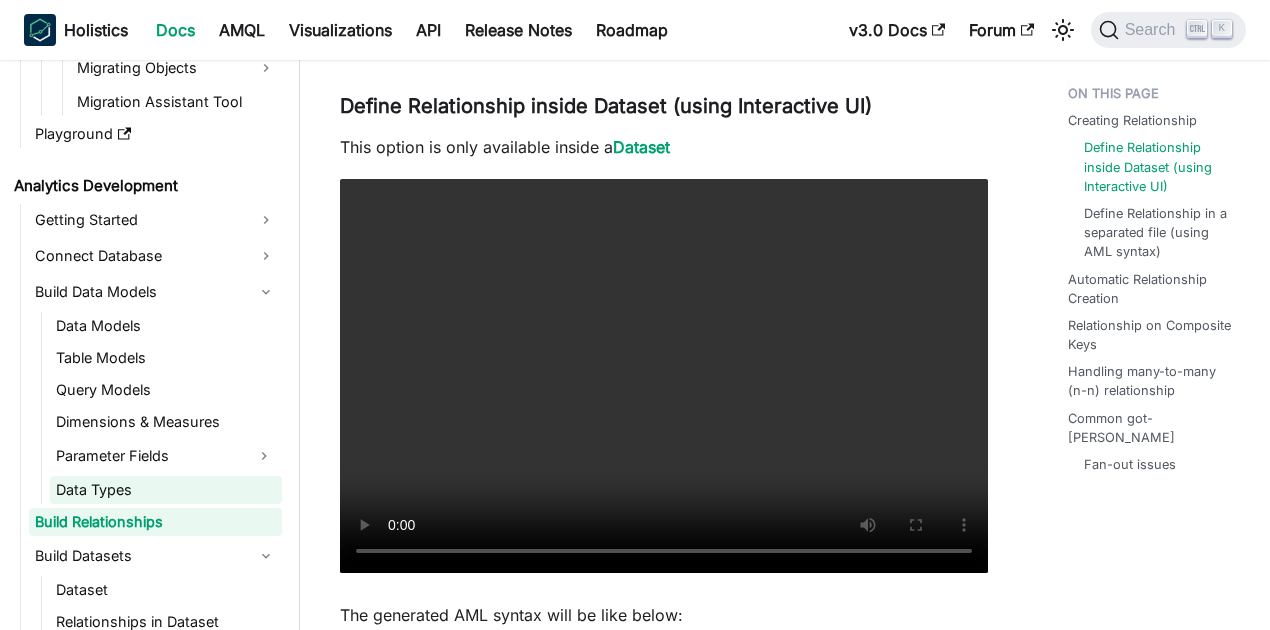 click on "Data Types" at bounding box center (166, 490) 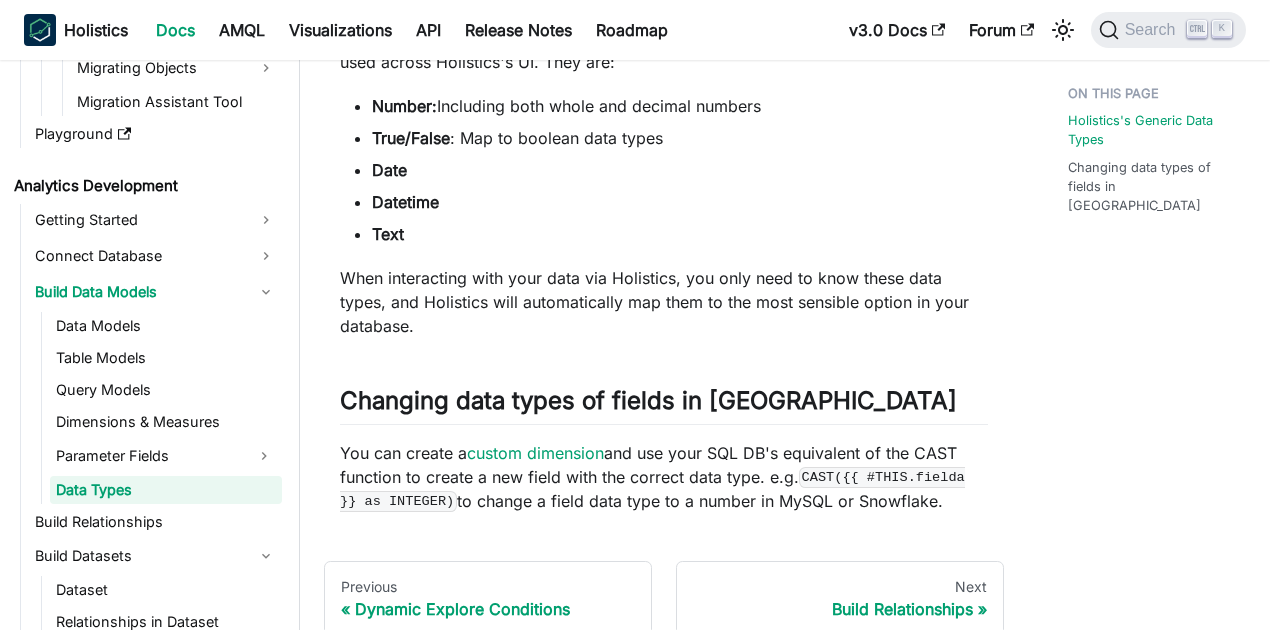 scroll, scrollTop: 400, scrollLeft: 0, axis: vertical 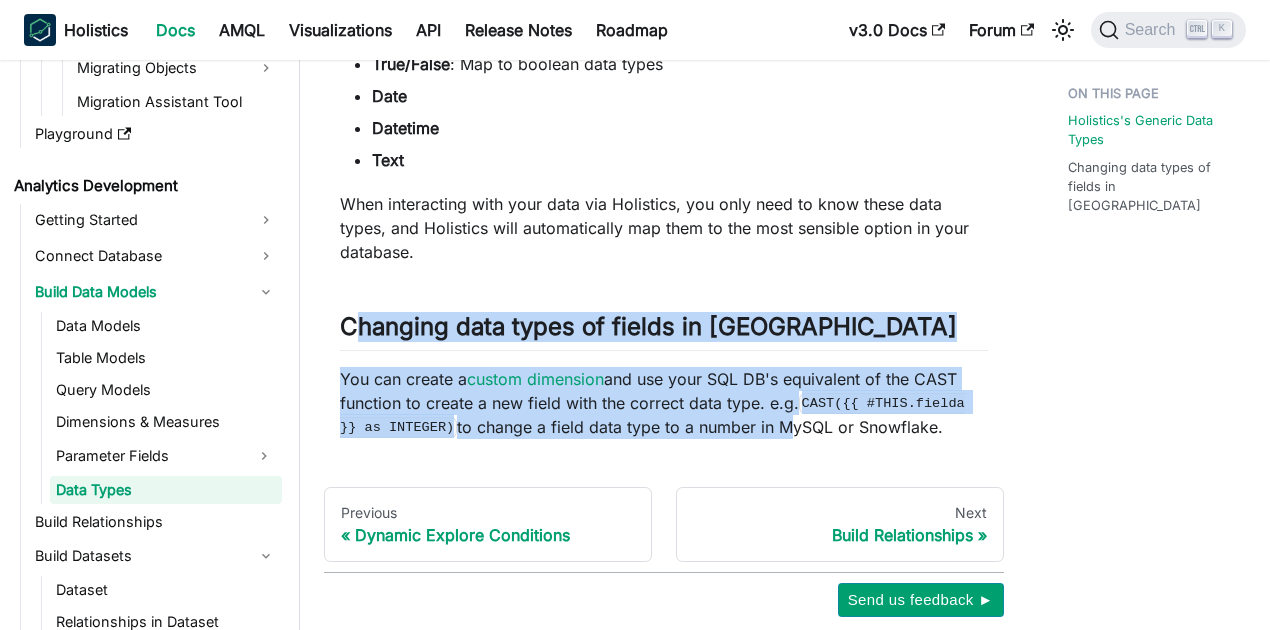 drag, startPoint x: 350, startPoint y: 332, endPoint x: 750, endPoint y: 425, distance: 410.66898 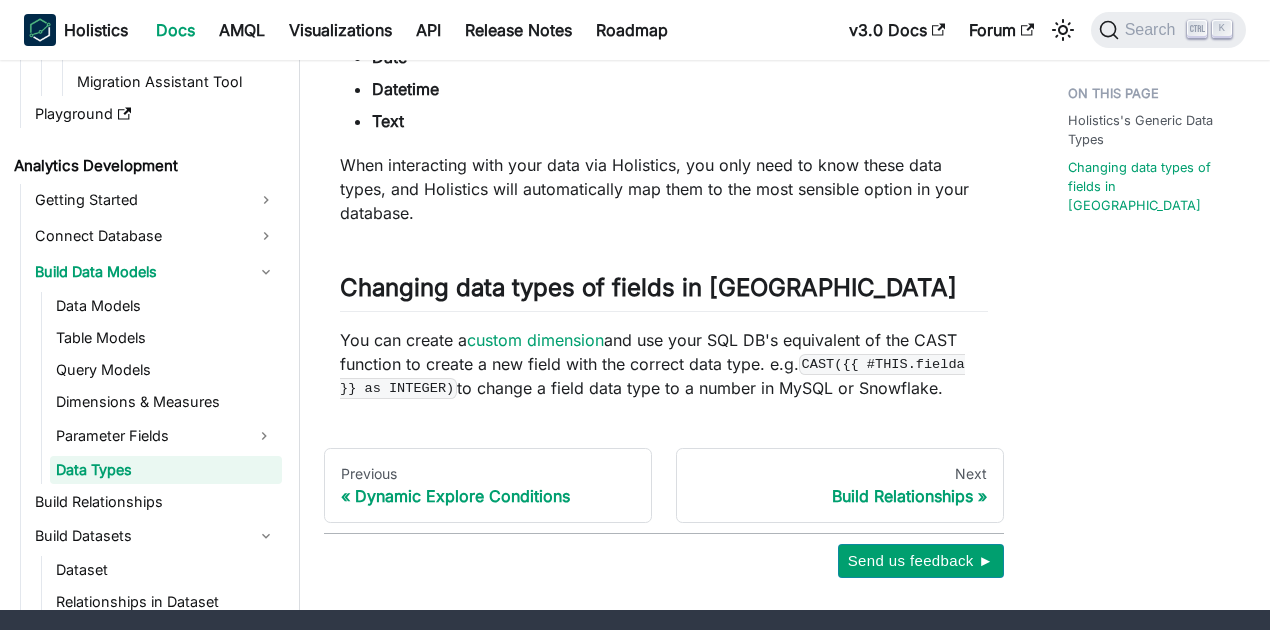 scroll, scrollTop: 505, scrollLeft: 0, axis: vertical 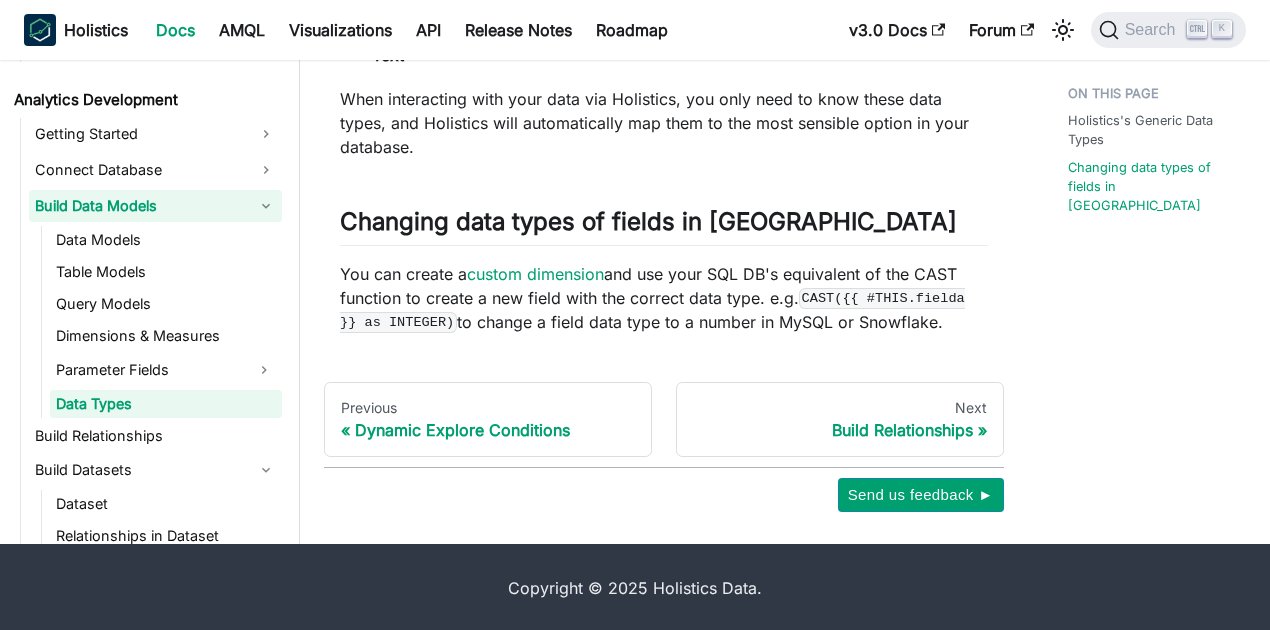 click on "Build Data Models" at bounding box center (155, 206) 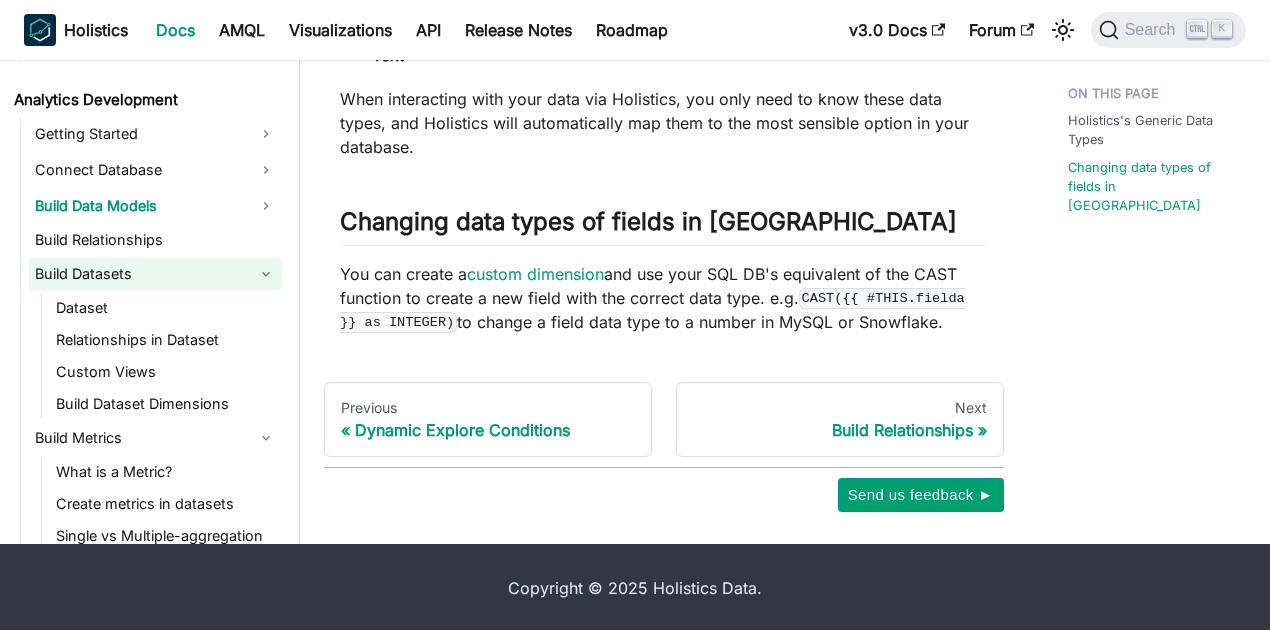 click on "Build Datasets" at bounding box center [155, 274] 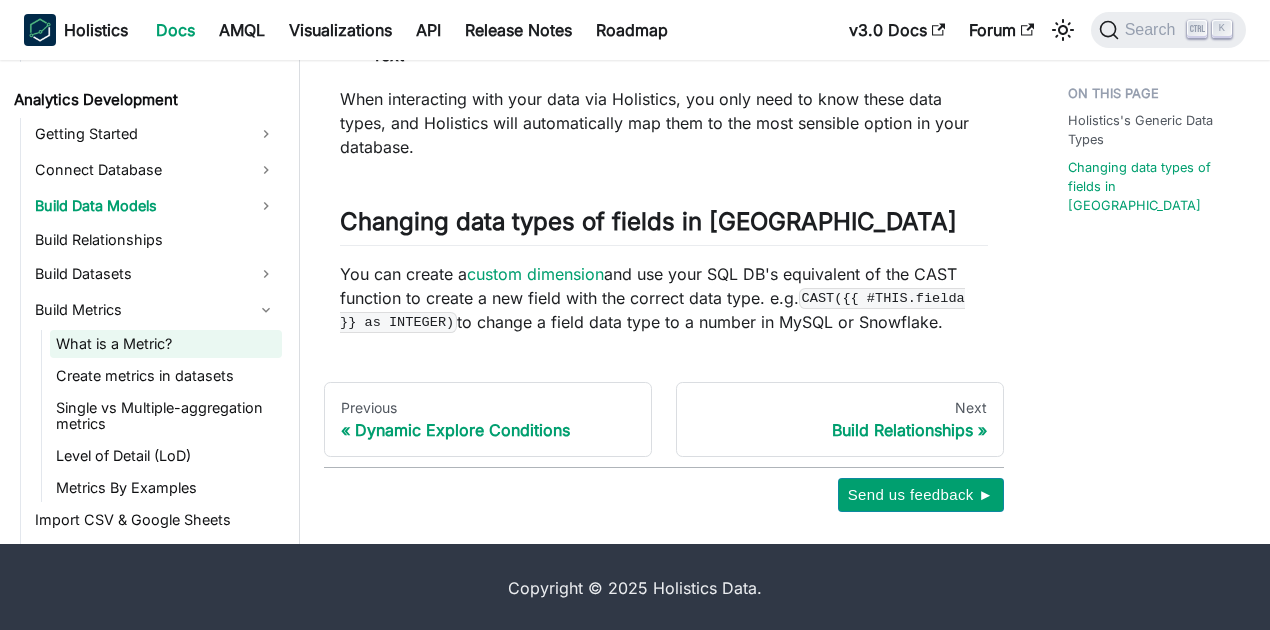 click on "What is a Metric?" at bounding box center [166, 344] 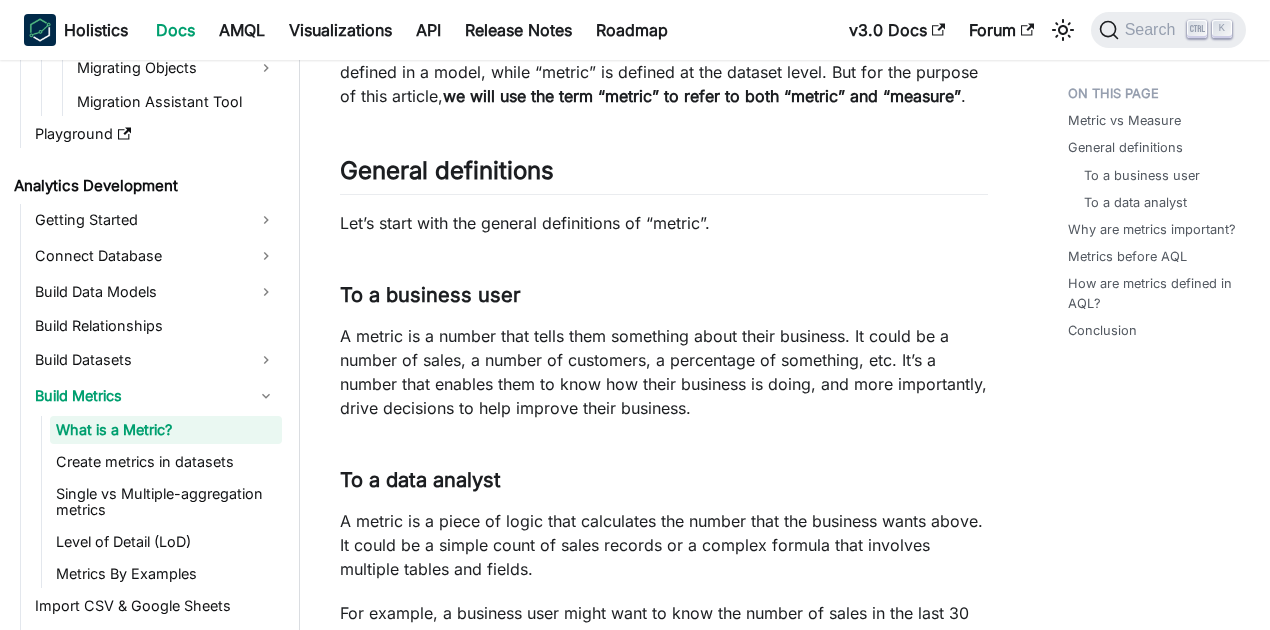 scroll, scrollTop: 0, scrollLeft: 0, axis: both 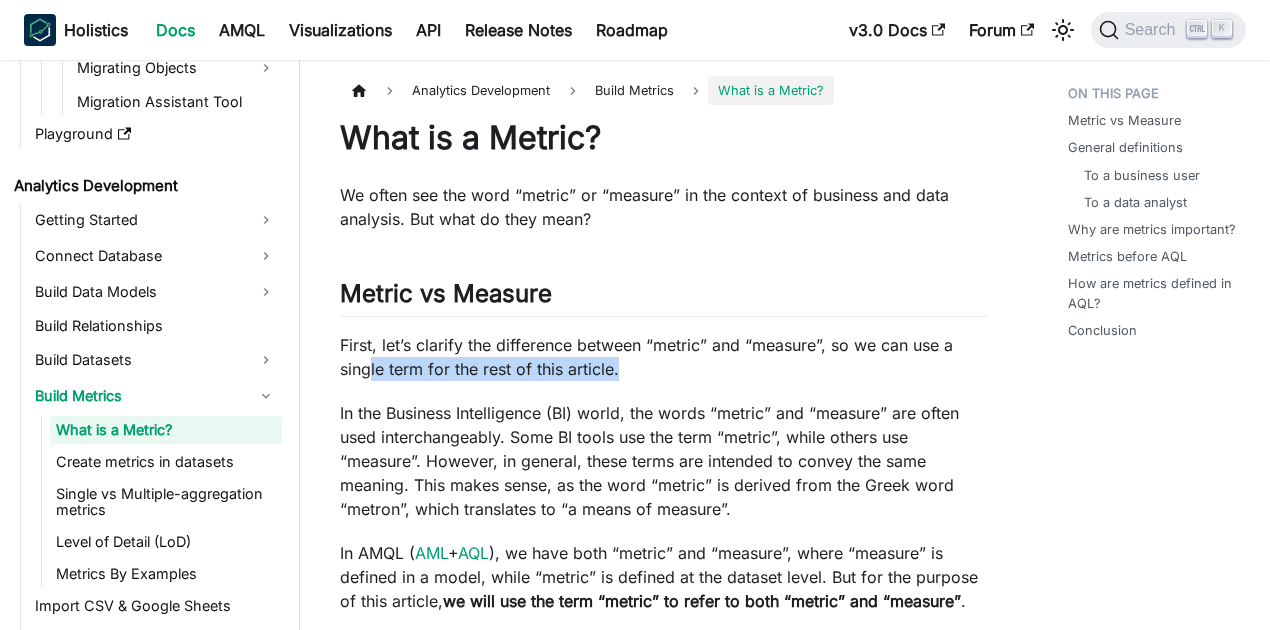 drag, startPoint x: 372, startPoint y: 374, endPoint x: 618, endPoint y: 396, distance: 246.98178 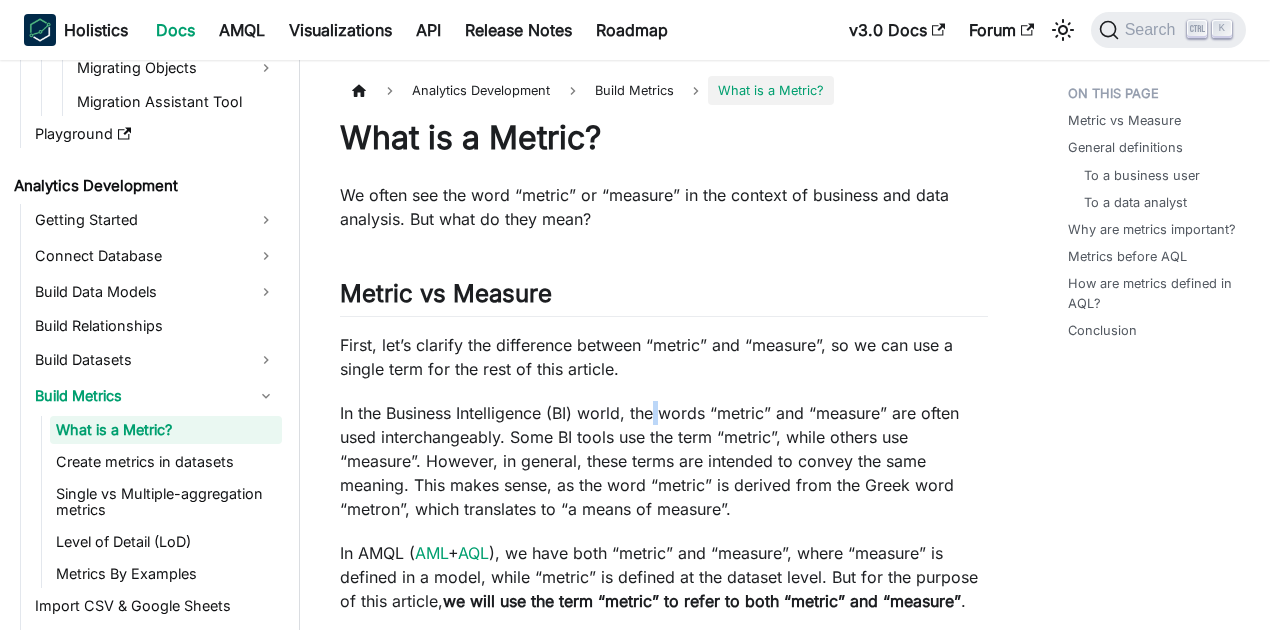 click on "In the Business Intelligence (BI) world, the words “metric” and “measure” are often used interchangeably. Some BI tools use the term “metric”, while others use “measure”. However, in general, these terms are intended to convey the same meaning. This makes sense, as the word “metric” is derived from the Greek word “metron”, which translates to “a means of measure”." at bounding box center [664, 461] 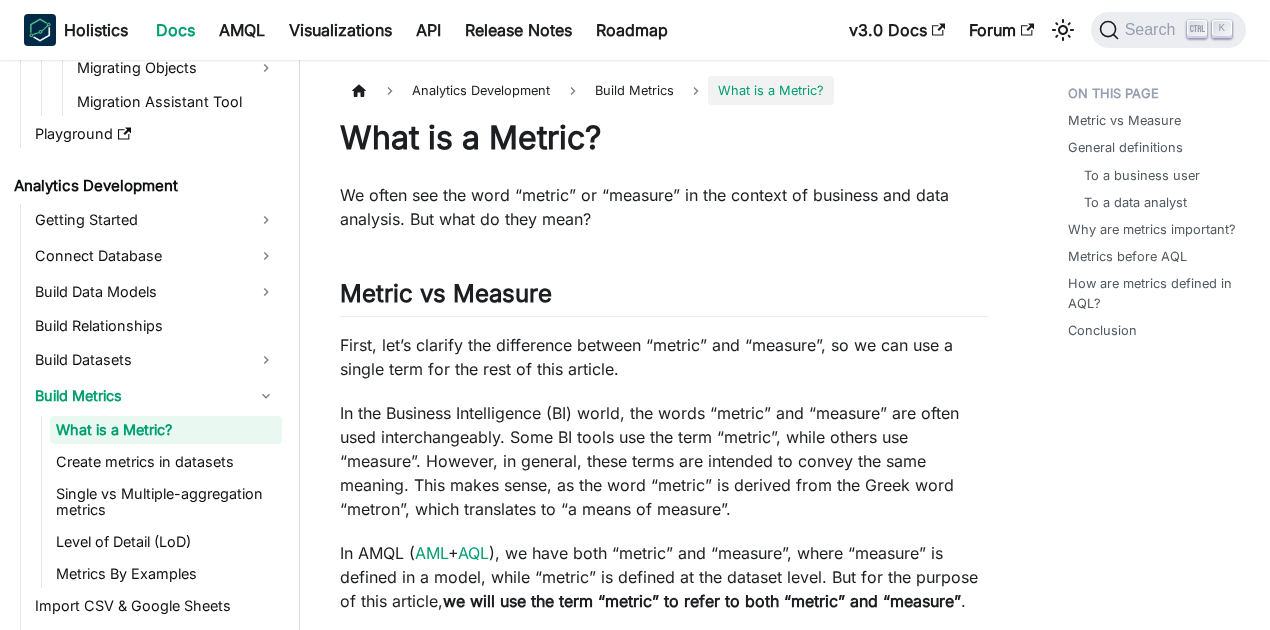 click on "In the Business Intelligence (BI) world, the words “metric” and “measure” are often used interchangeably. Some BI tools use the term “metric”, while others use “measure”. However, in general, these terms are intended to convey the same meaning. This makes sense, as the word “metric” is derived from the Greek word “metron”, which translates to “a means of measure”." at bounding box center [664, 461] 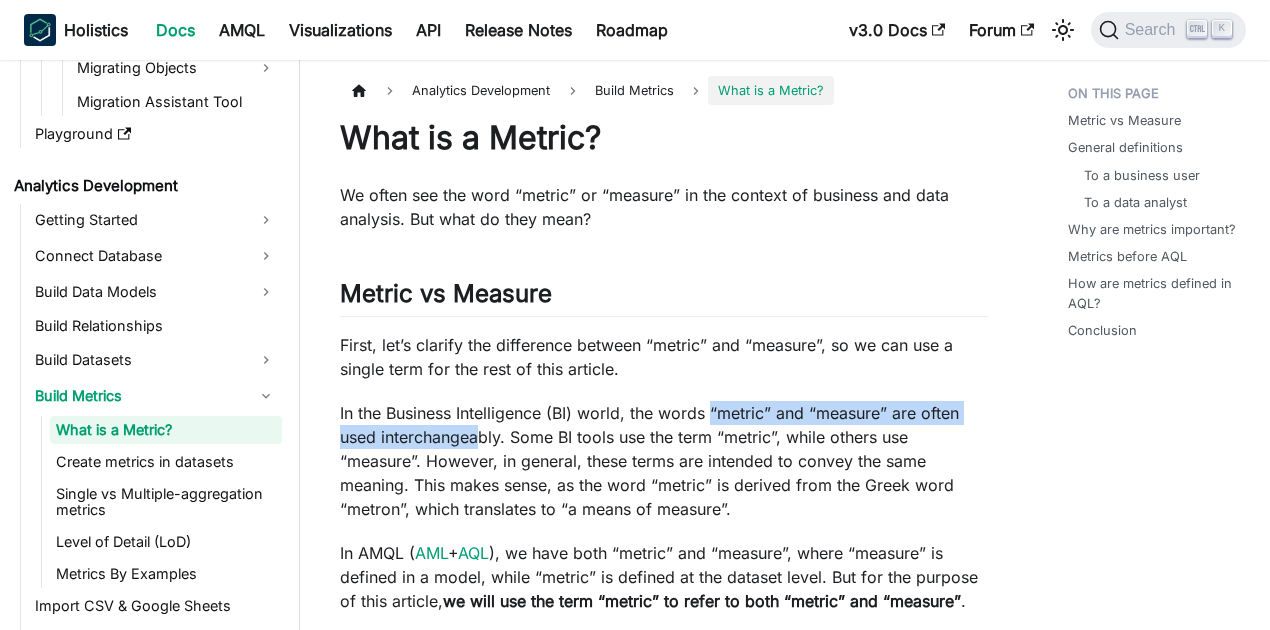 drag, startPoint x: 714, startPoint y: 412, endPoint x: 486, endPoint y: 438, distance: 229.47766 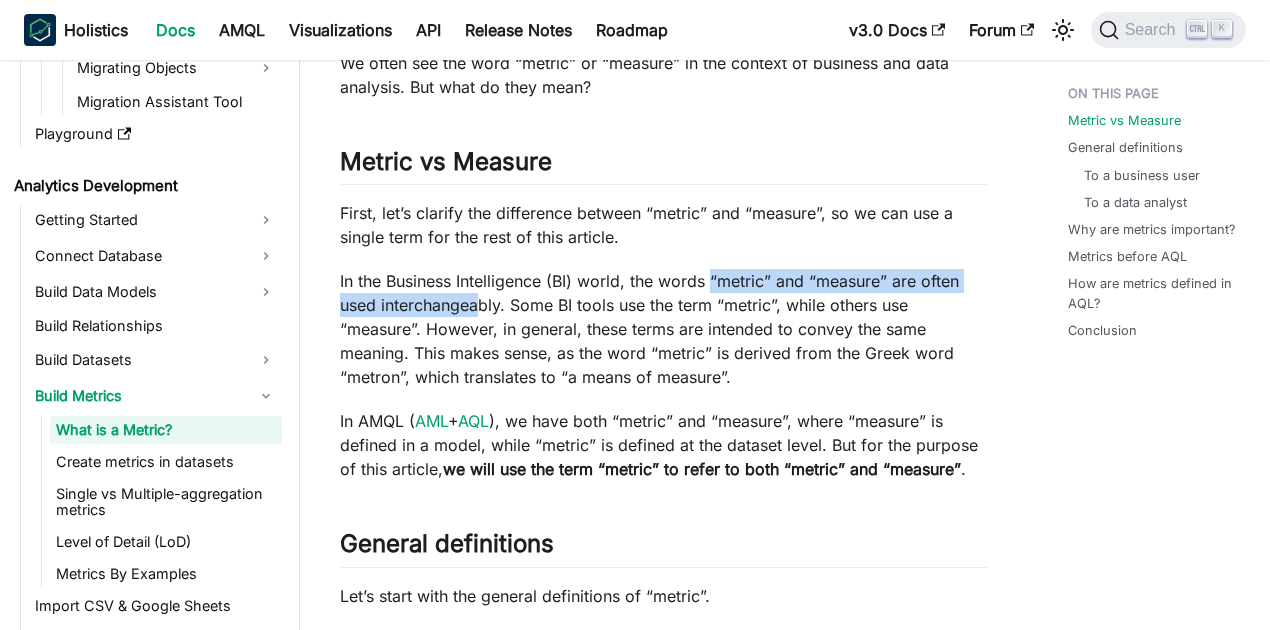 scroll, scrollTop: 133, scrollLeft: 0, axis: vertical 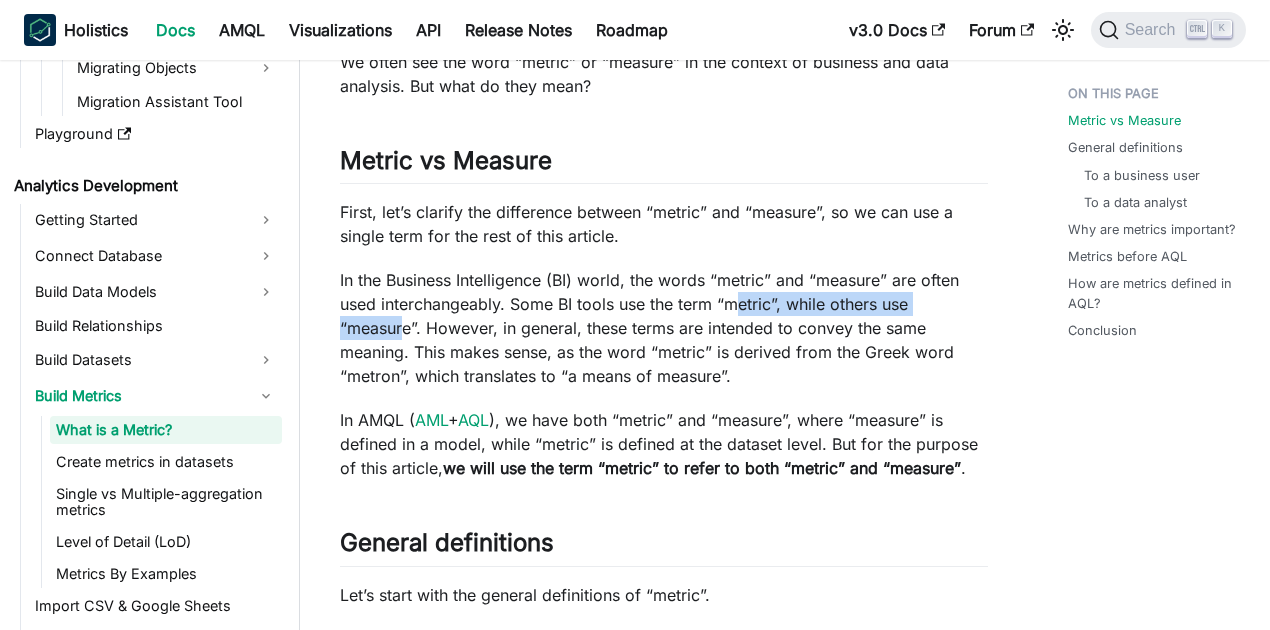 drag, startPoint x: 742, startPoint y: 312, endPoint x: 411, endPoint y: 332, distance: 331.60367 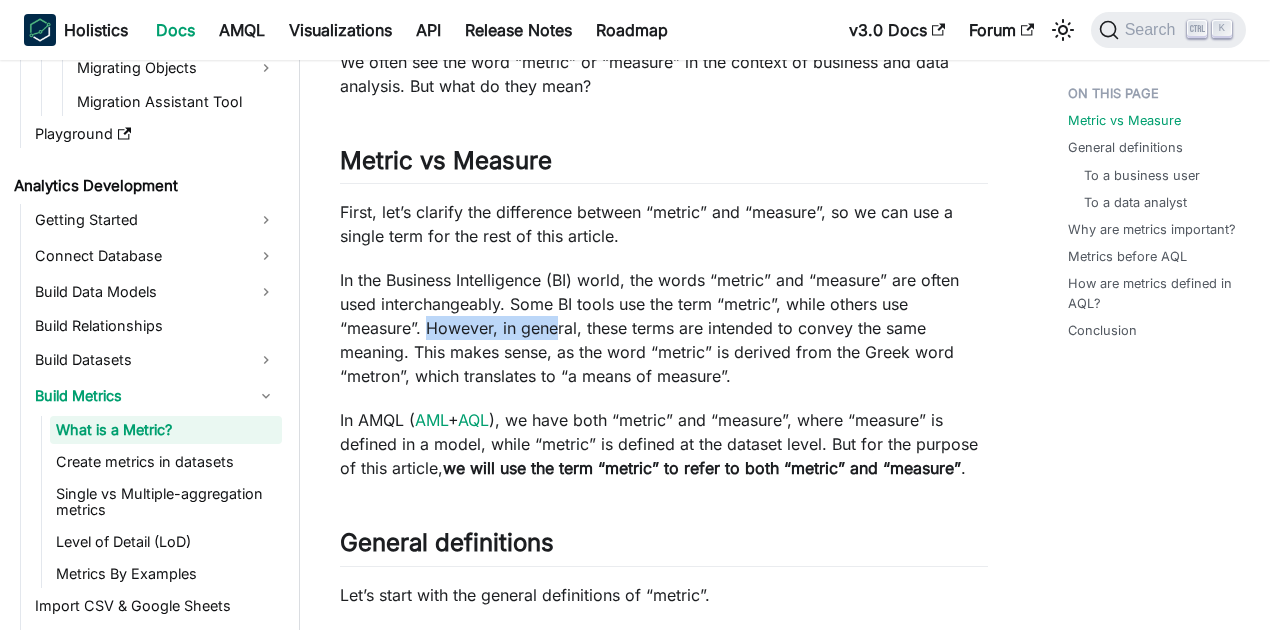 drag, startPoint x: 430, startPoint y: 333, endPoint x: 632, endPoint y: 325, distance: 202.15836 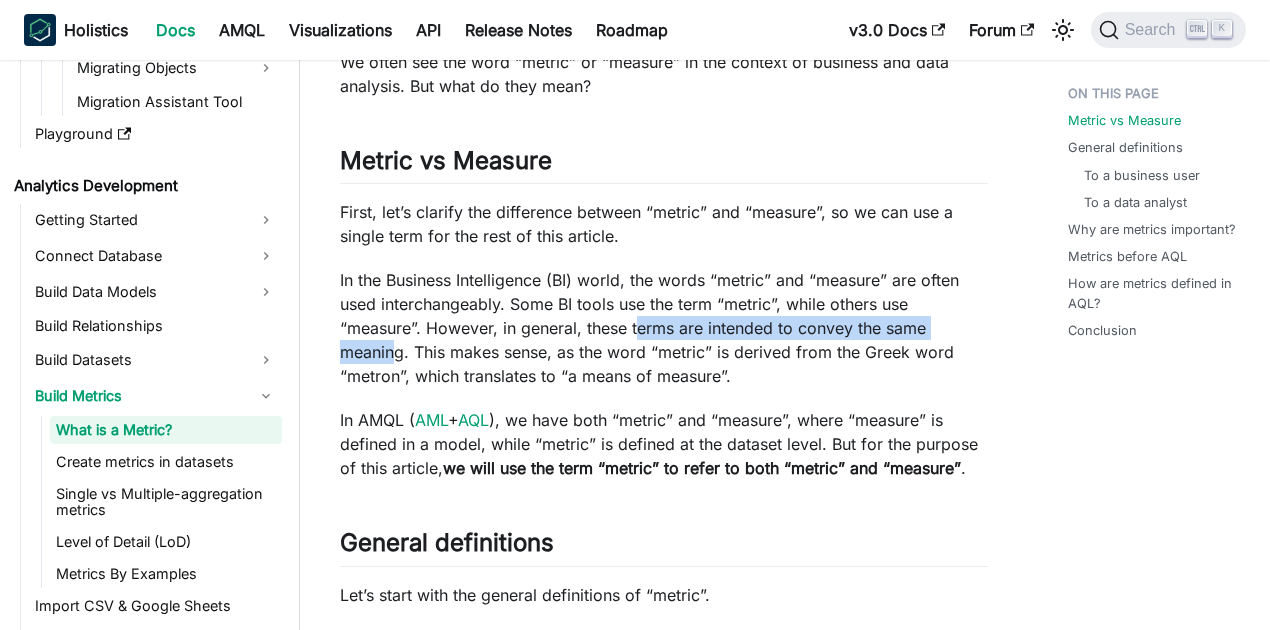 drag, startPoint x: 636, startPoint y: 325, endPoint x: 391, endPoint y: 356, distance: 246.95343 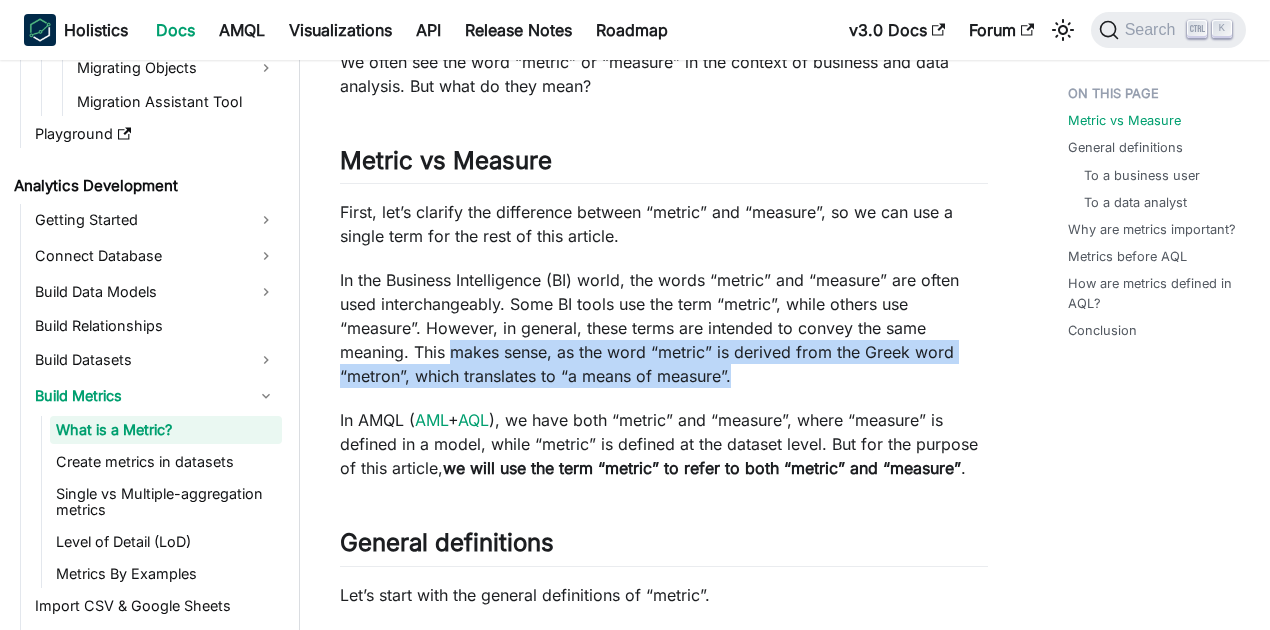 drag, startPoint x: 450, startPoint y: 354, endPoint x: 730, endPoint y: 384, distance: 281.60257 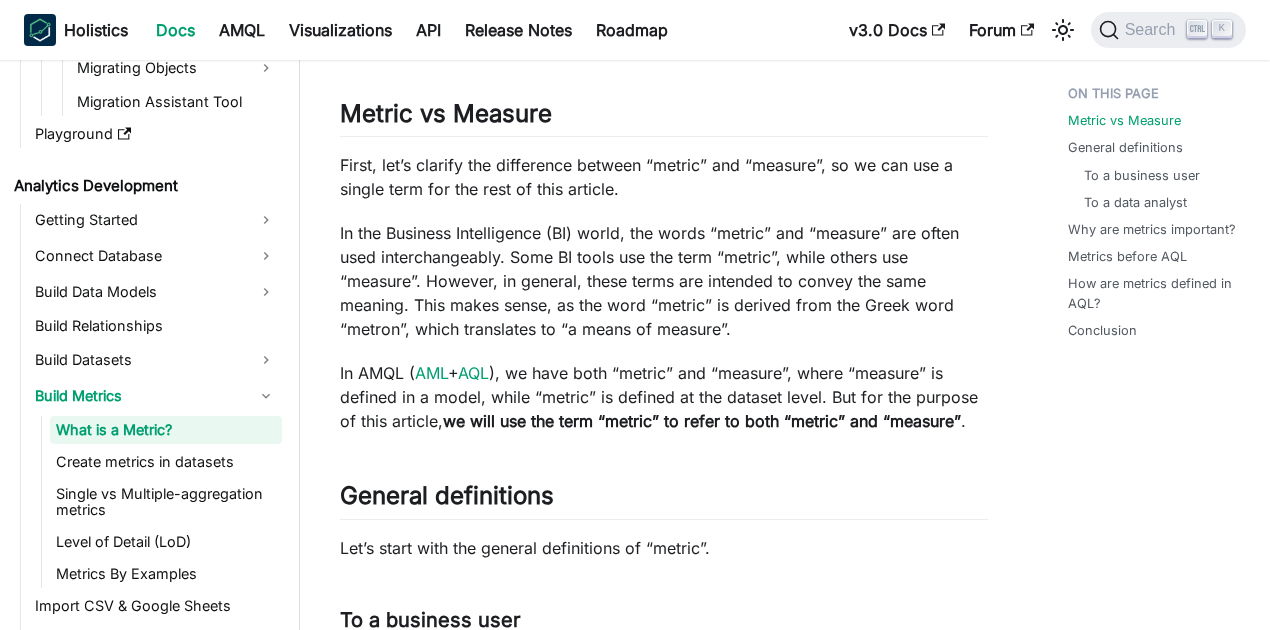 scroll, scrollTop: 200, scrollLeft: 0, axis: vertical 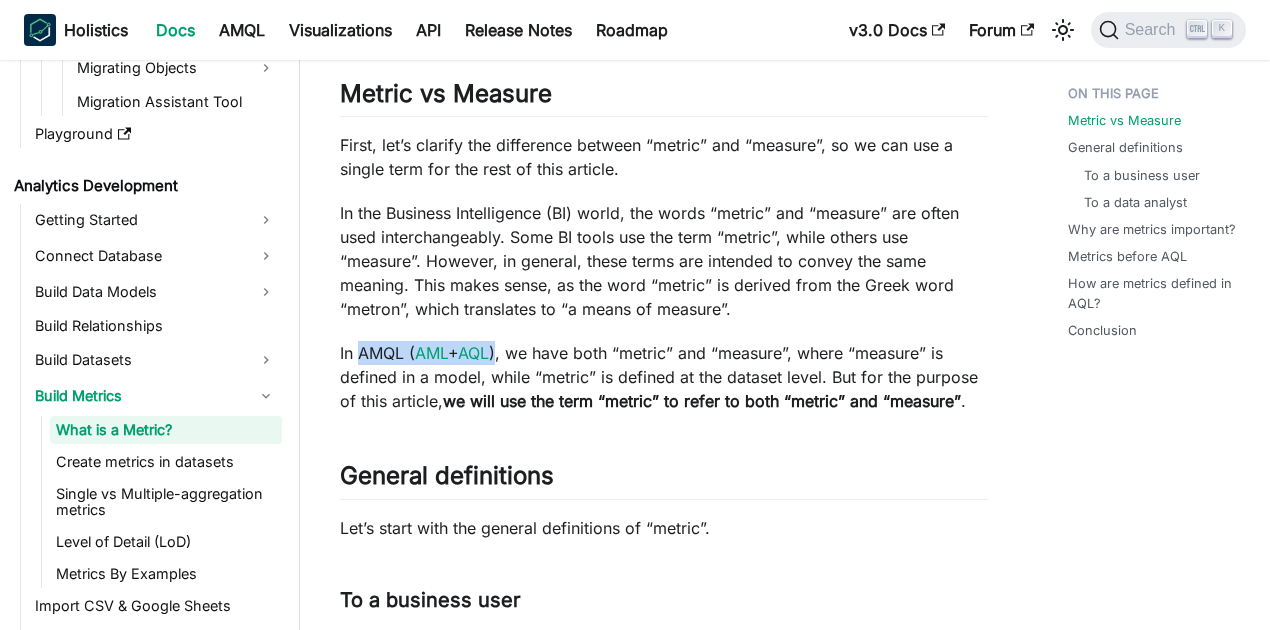 drag, startPoint x: 357, startPoint y: 352, endPoint x: 509, endPoint y: 356, distance: 152.05263 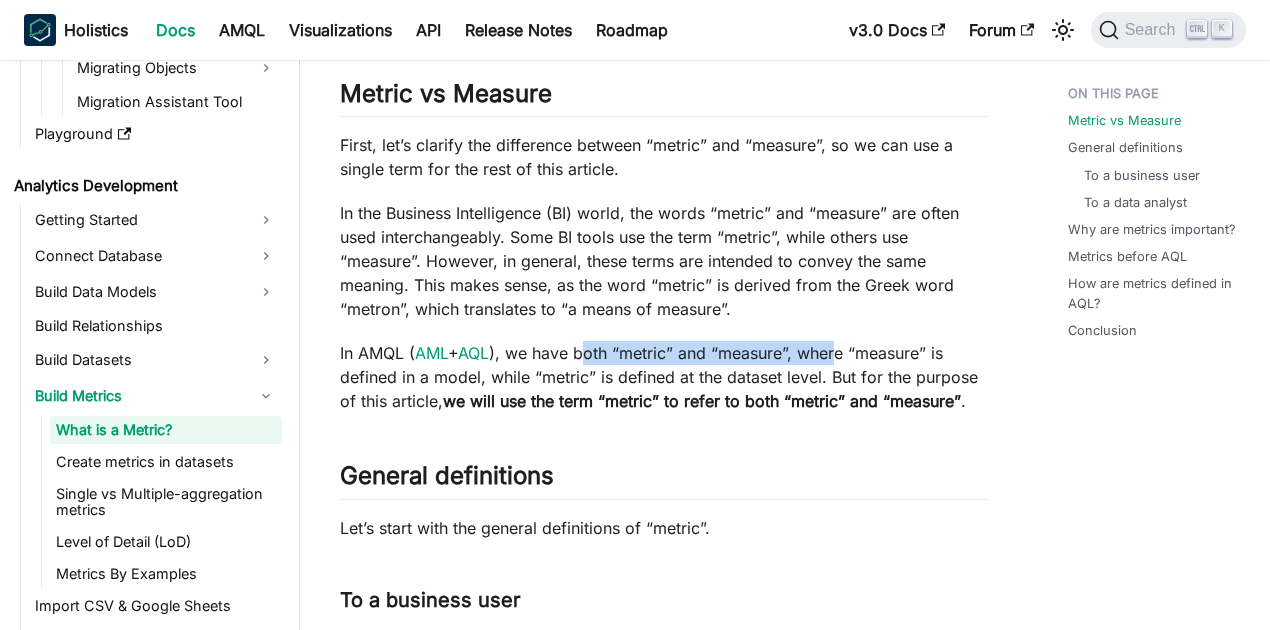 drag, startPoint x: 592, startPoint y: 354, endPoint x: 845, endPoint y: 364, distance: 253.19756 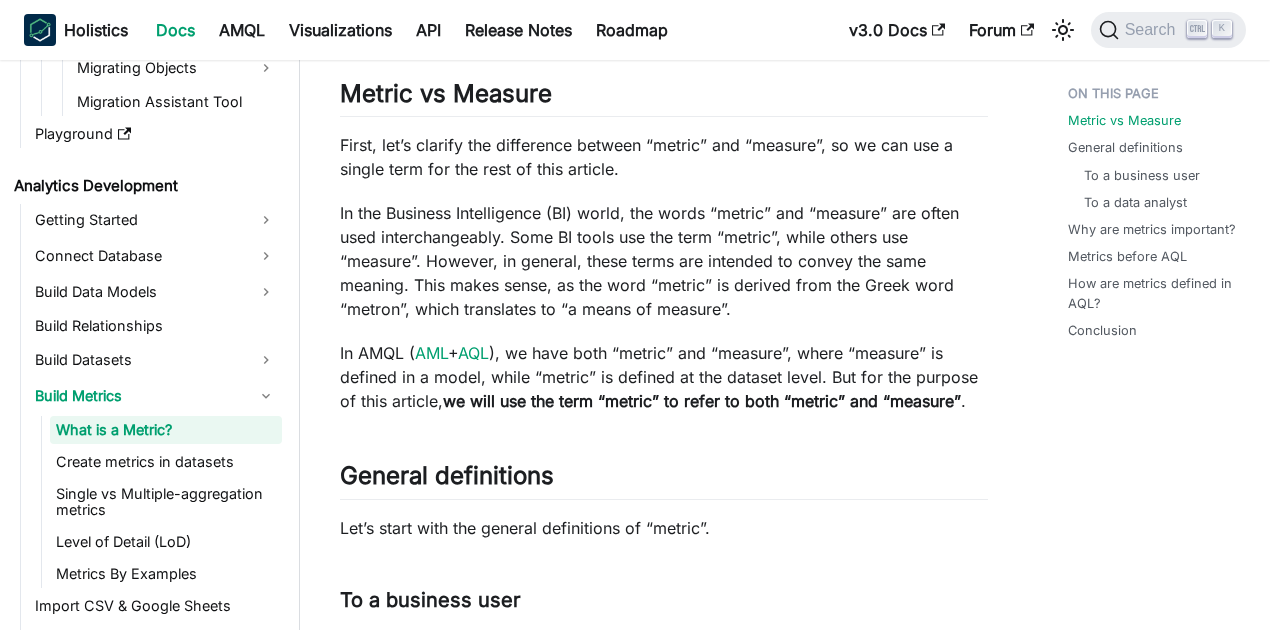 click on "In AMQL ( AML  +  AQL ), we have both “metric” and “measure”, where “measure” is defined in a model, while “metric” is defined at the dataset level. But for the purpose of this article,  we will use the term “metric” to refer to both “metric” and “measure” ." at bounding box center (664, 377) 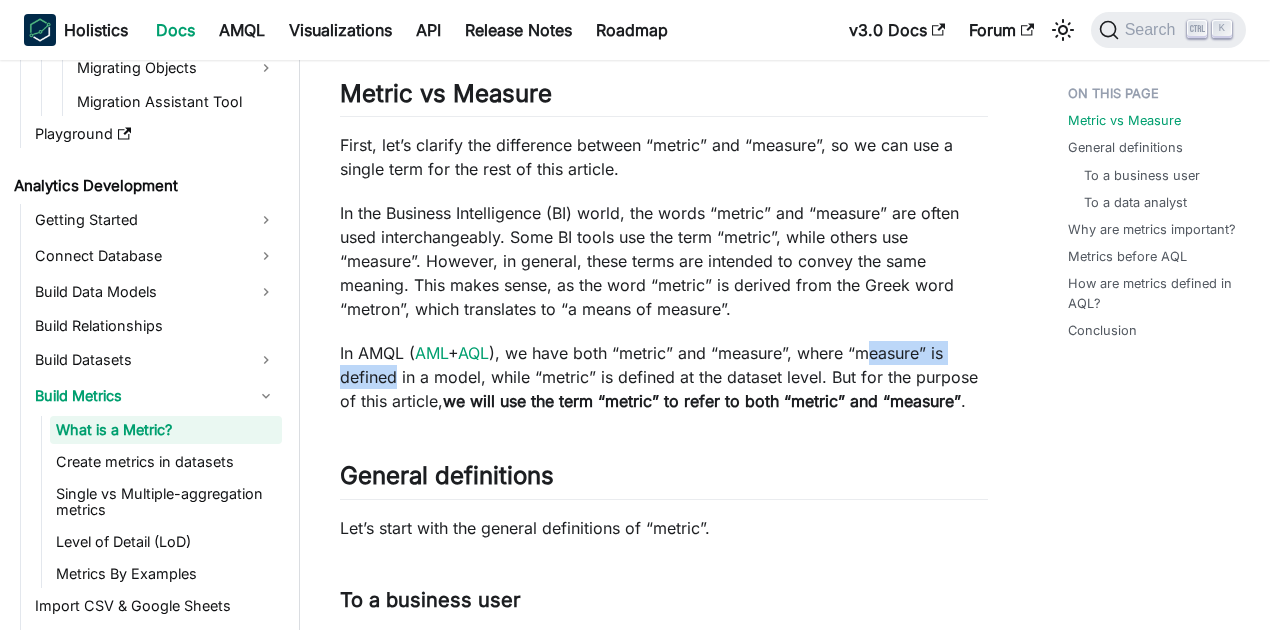 drag, startPoint x: 873, startPoint y: 357, endPoint x: 430, endPoint y: 375, distance: 443.36554 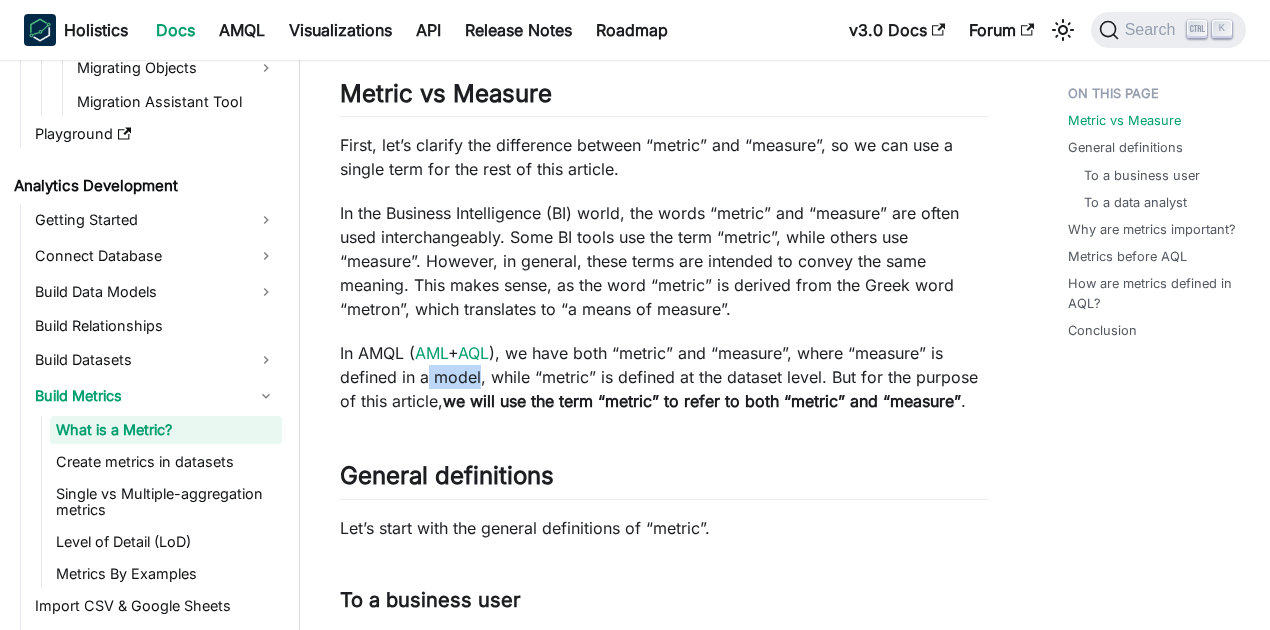 drag, startPoint x: 430, startPoint y: 376, endPoint x: 479, endPoint y: 377, distance: 49.010204 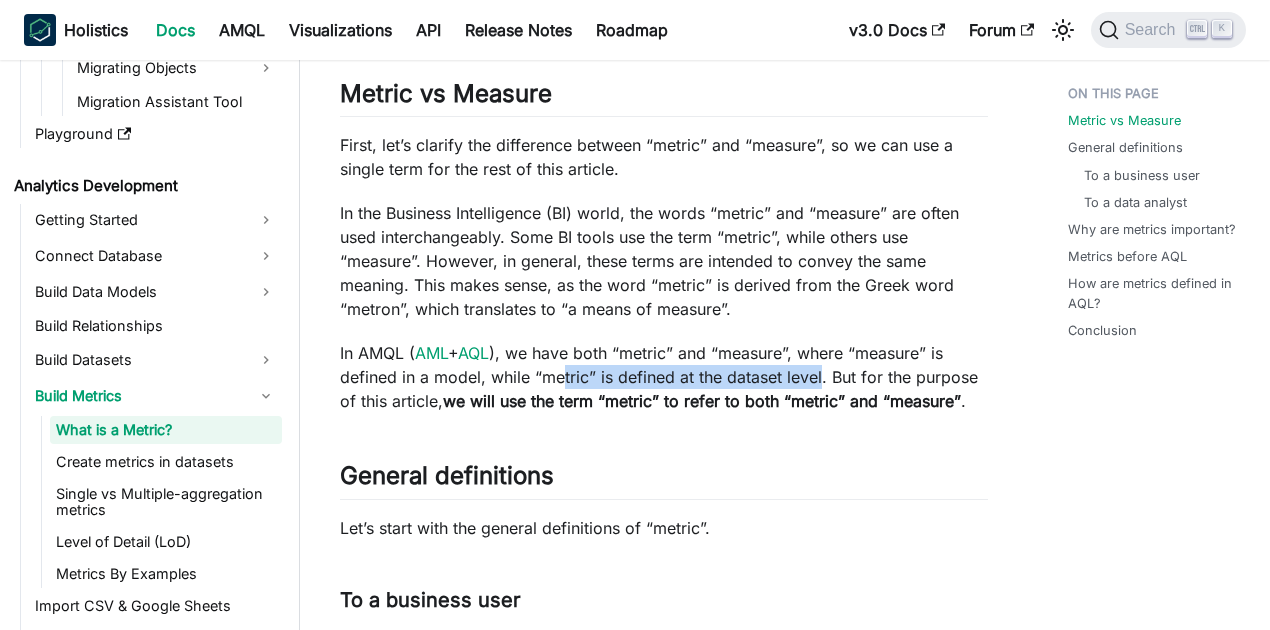 drag, startPoint x: 559, startPoint y: 377, endPoint x: 821, endPoint y: 386, distance: 262.15454 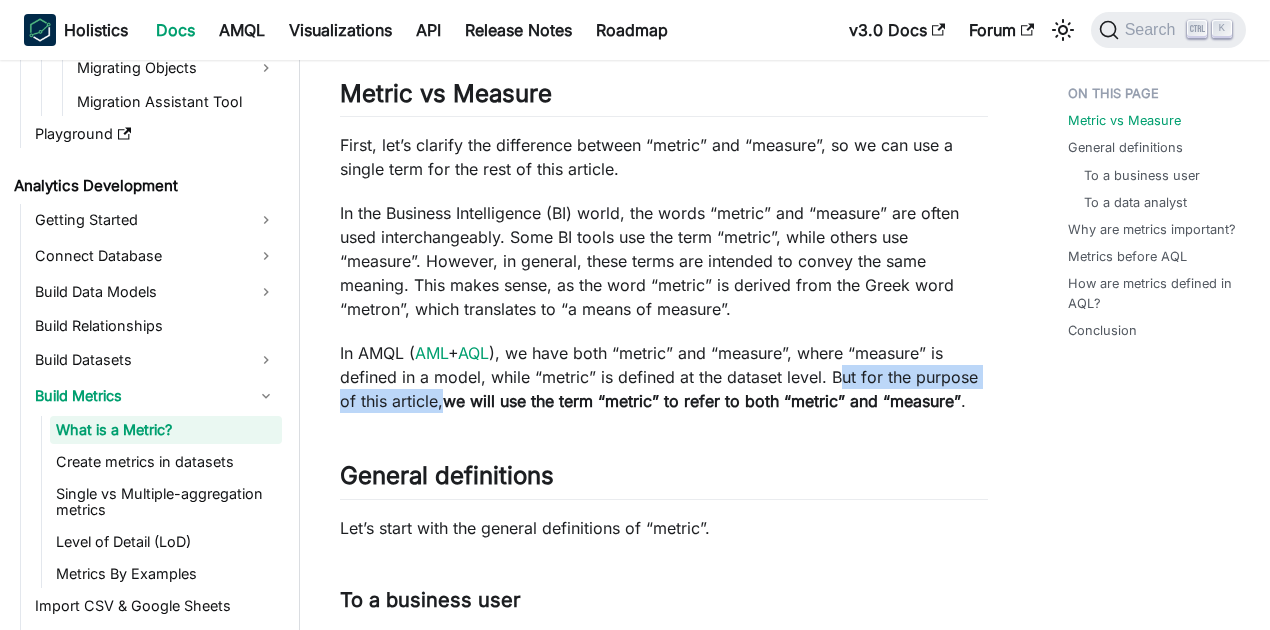 drag, startPoint x: 836, startPoint y: 382, endPoint x: 442, endPoint y: 403, distance: 394.55923 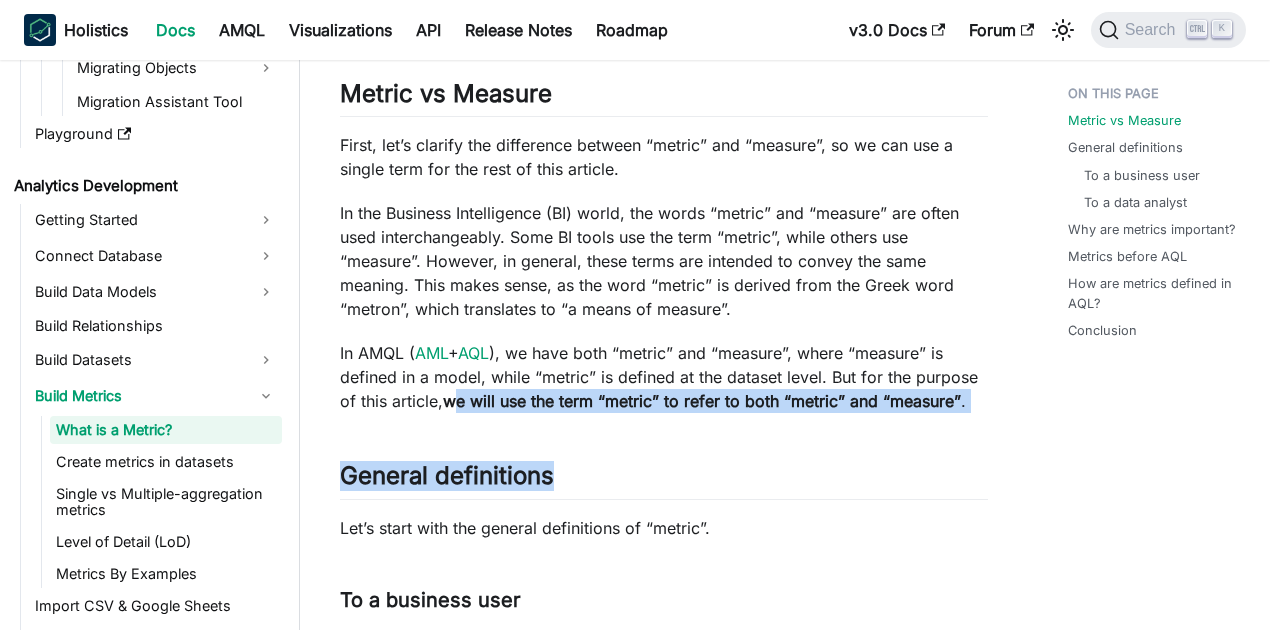 drag, startPoint x: 455, startPoint y: 398, endPoint x: 986, endPoint y: 416, distance: 531.305 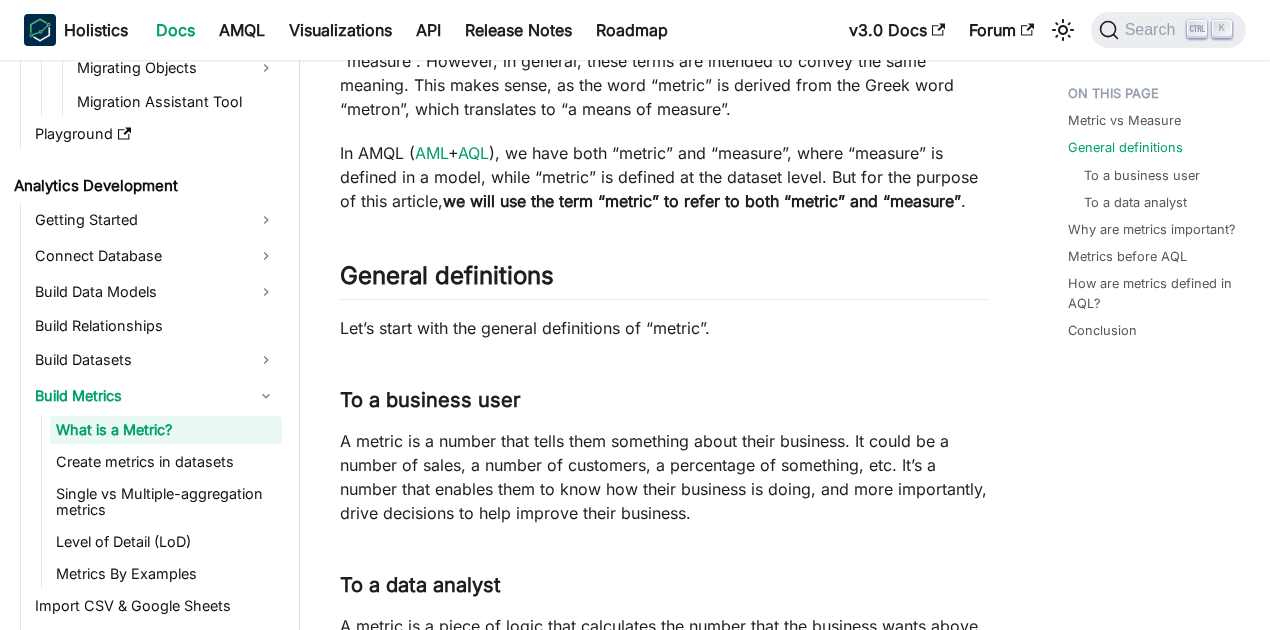click on "What is a Metric? We often see the word “metric” or “measure” in the context of business and data analysis. But what do they mean?
Metric vs Measure ​
First, let’s clarify the difference between “metric” and “measure”, so we can use a single term for the rest of this article.
In the Business Intelligence (BI) world, the words “metric” and “measure” are often used interchangeably. Some BI tools use the term “metric”, while others use “measure”. However, in general, these terms are intended to convey the same meaning. This makes sense, as the word “metric” is derived from the Greek word “metron”, which translates to “a means of measure”.
In AMQL ( AML  +  AQL ), we have both “metric” and “measure”, where “measure” is defined in a model, while “metric” is defined at the dataset level. But for the purpose of this article,  we will use the term “metric” to refer to both “metric” and “measure” .
General definitions ​
​" at bounding box center [664, 2497] 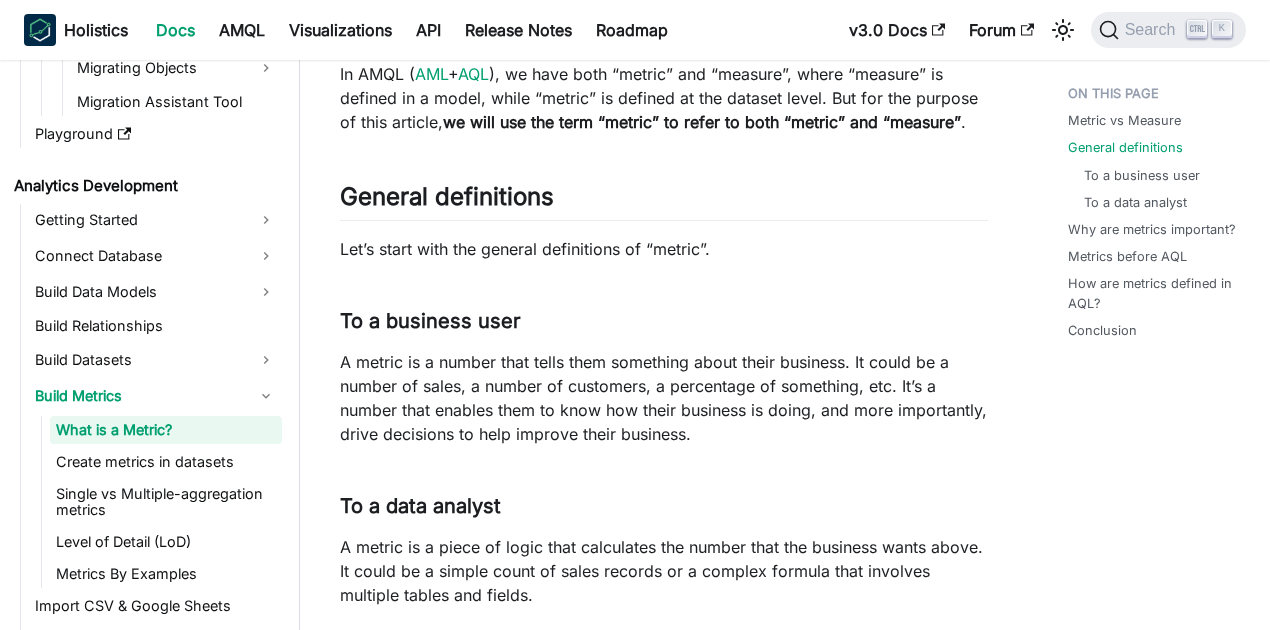 scroll, scrollTop: 600, scrollLeft: 0, axis: vertical 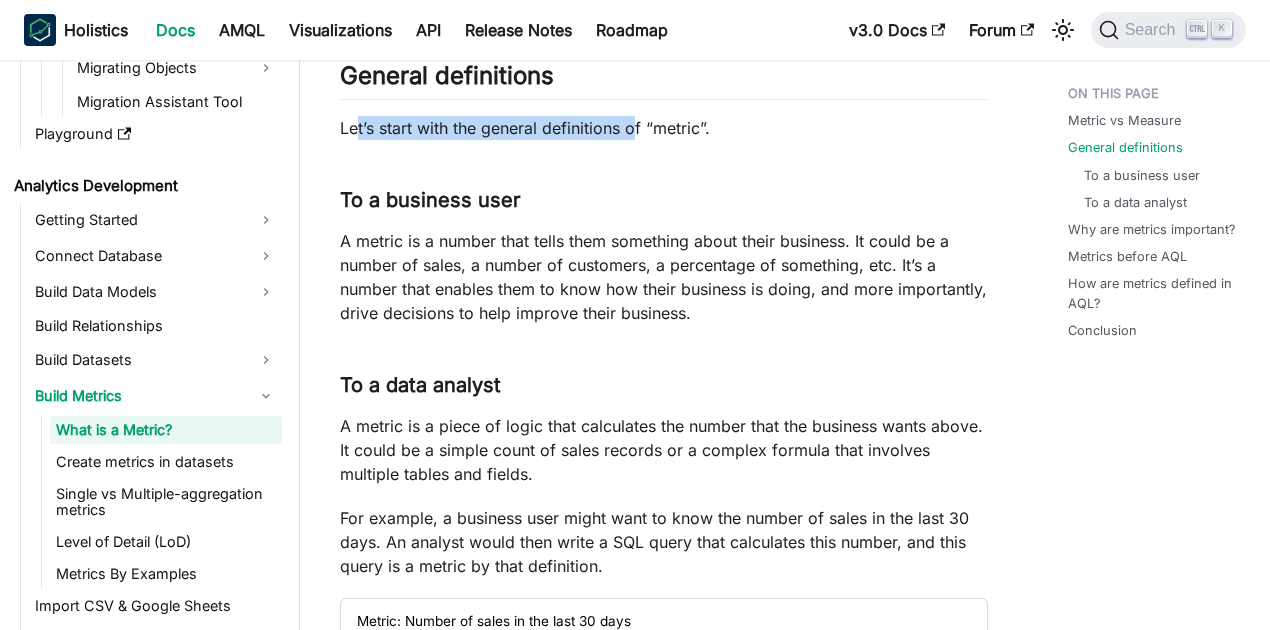 drag, startPoint x: 358, startPoint y: 125, endPoint x: 637, endPoint y: 138, distance: 279.3027 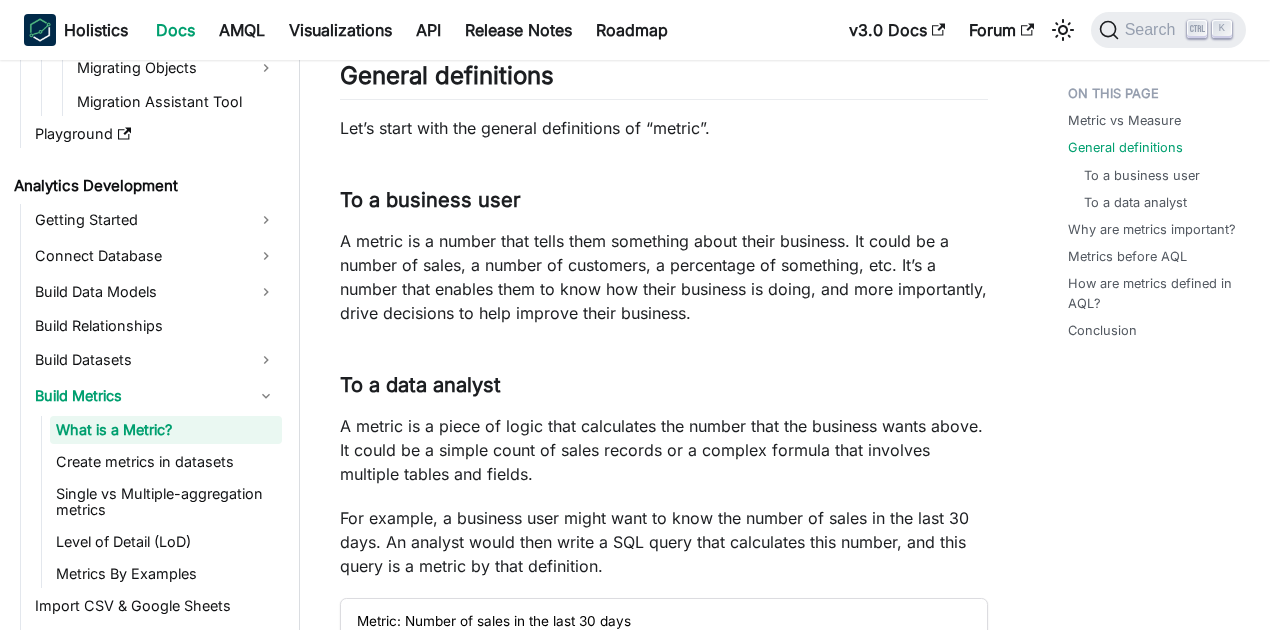 click on "A metric is a number that tells them something about their business. It could be a number of sales, a number of customers, a percentage of something, etc. It’s a number that enables them to know how their business is doing, and more importantly, drive decisions to help improve their business." at bounding box center [664, 277] 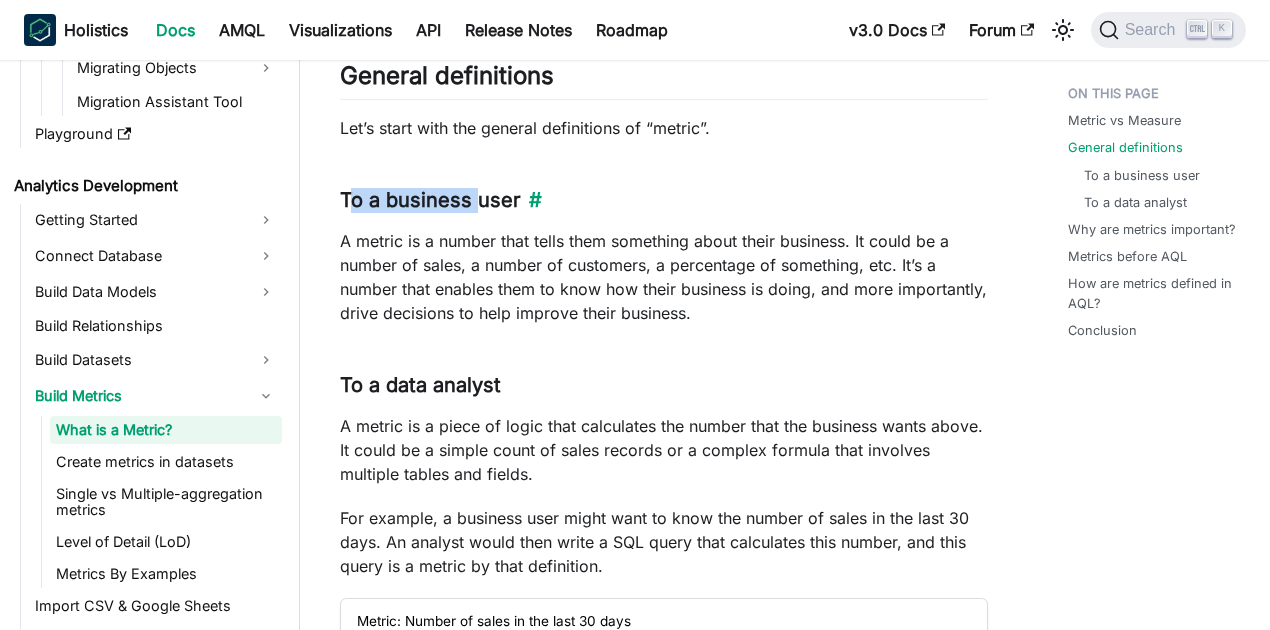 drag, startPoint x: 356, startPoint y: 196, endPoint x: 478, endPoint y: 191, distance: 122.10242 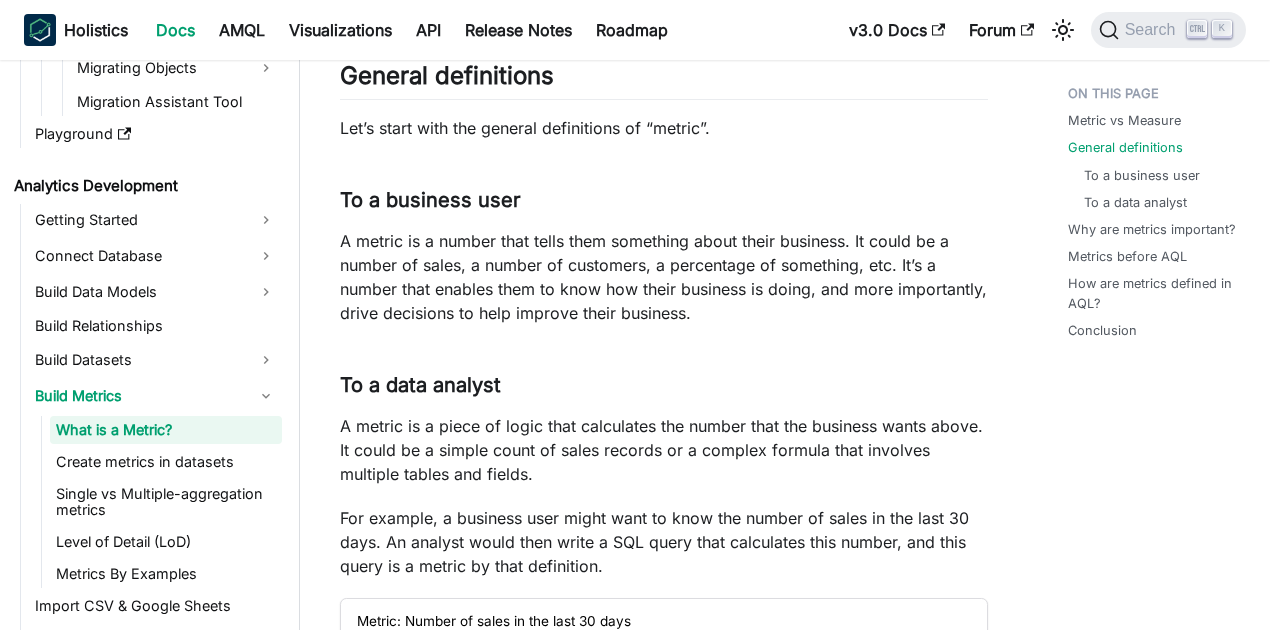 click on "A metric is a number that tells them something about their business. It could be a number of sales, a number of customers, a percentage of something, etc. It’s a number that enables them to know how their business is doing, and more importantly, drive decisions to help improve their business." at bounding box center [664, 277] 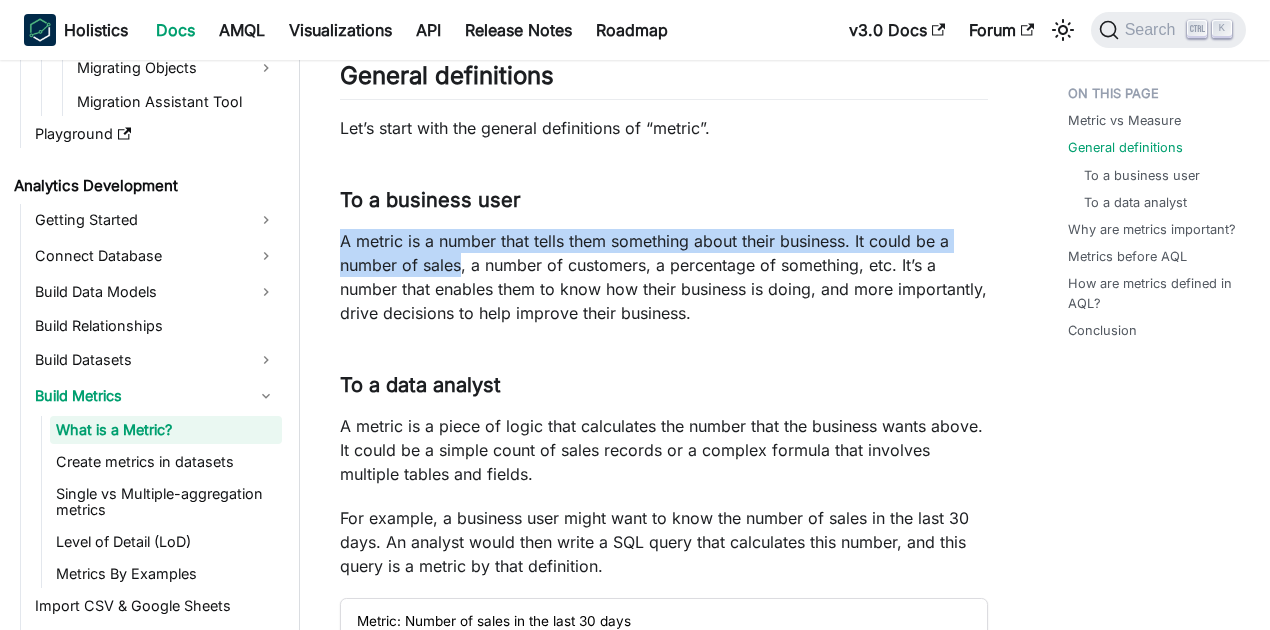 drag, startPoint x: 341, startPoint y: 240, endPoint x: 458, endPoint y: 262, distance: 119.05041 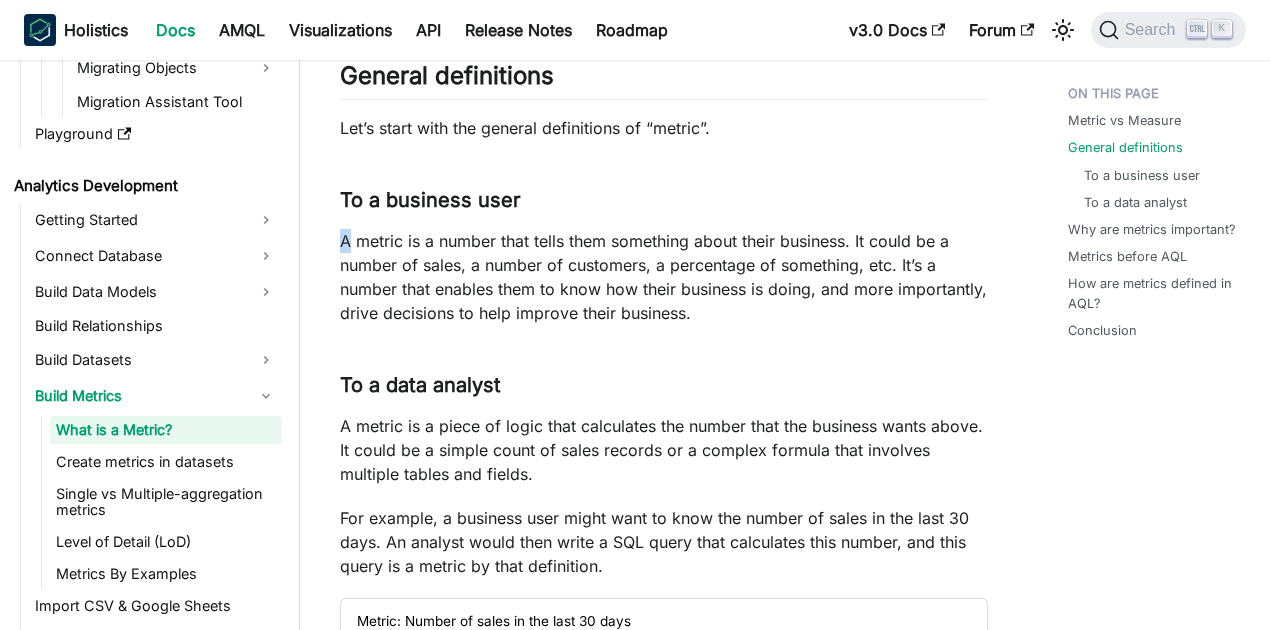 drag, startPoint x: 343, startPoint y: 239, endPoint x: 352, endPoint y: 245, distance: 10.816654 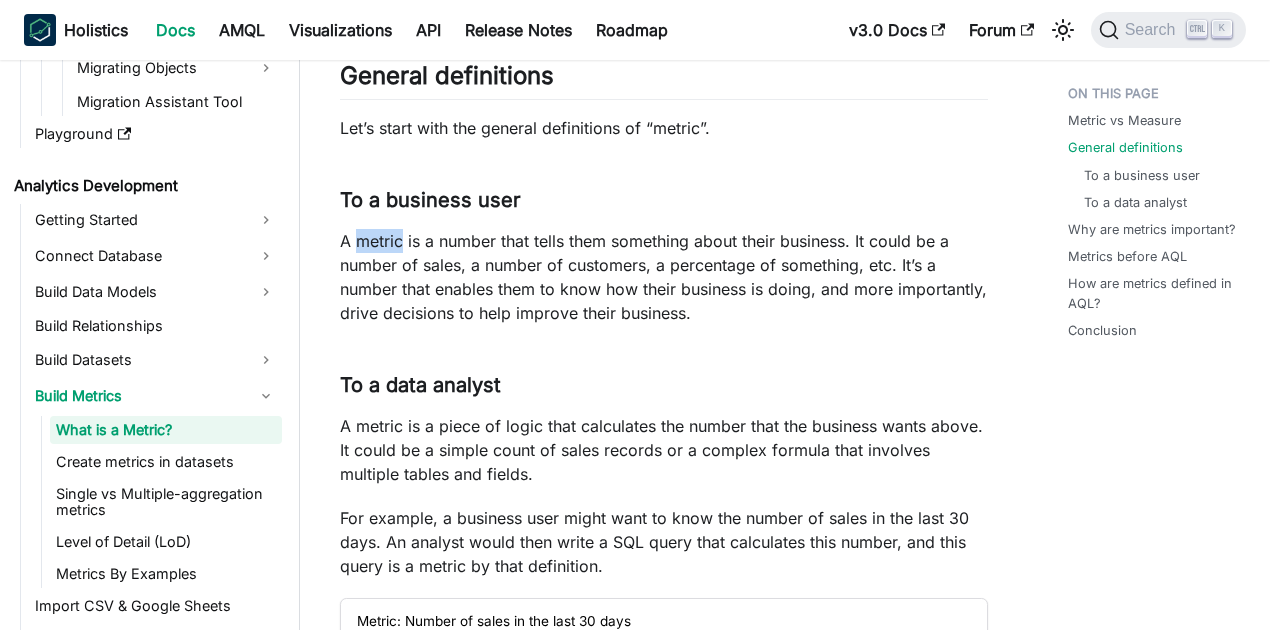 drag, startPoint x: 356, startPoint y: 242, endPoint x: 403, endPoint y: 243, distance: 47.010635 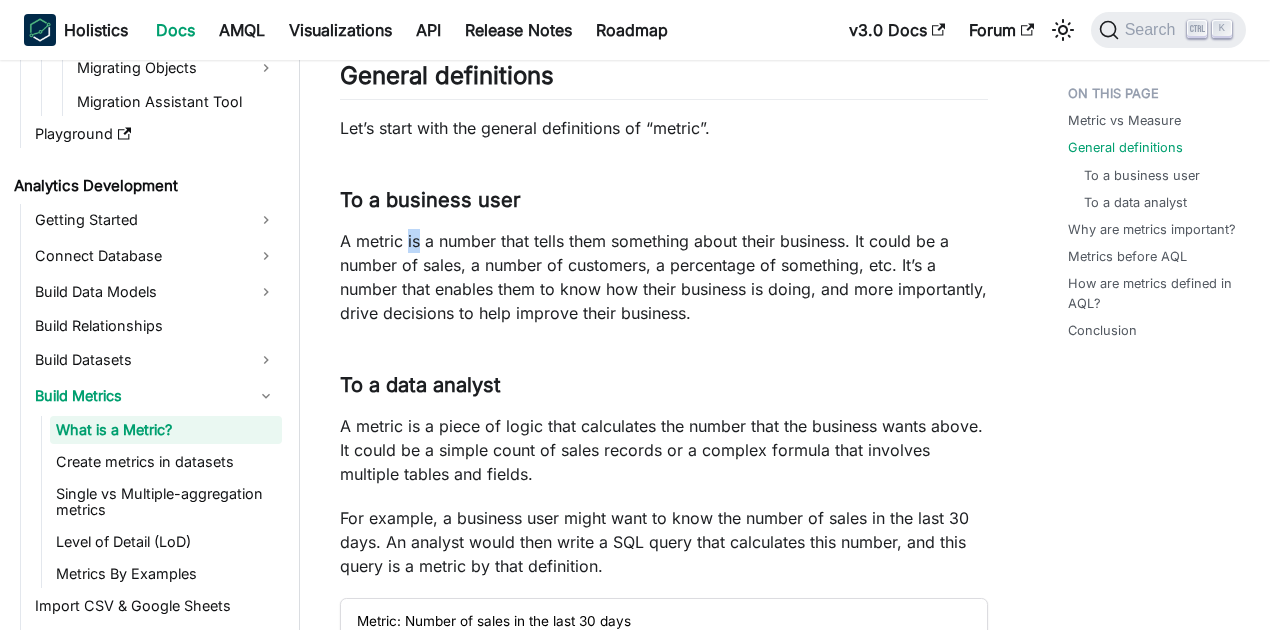 drag, startPoint x: 406, startPoint y: 242, endPoint x: 421, endPoint y: 243, distance: 15.033297 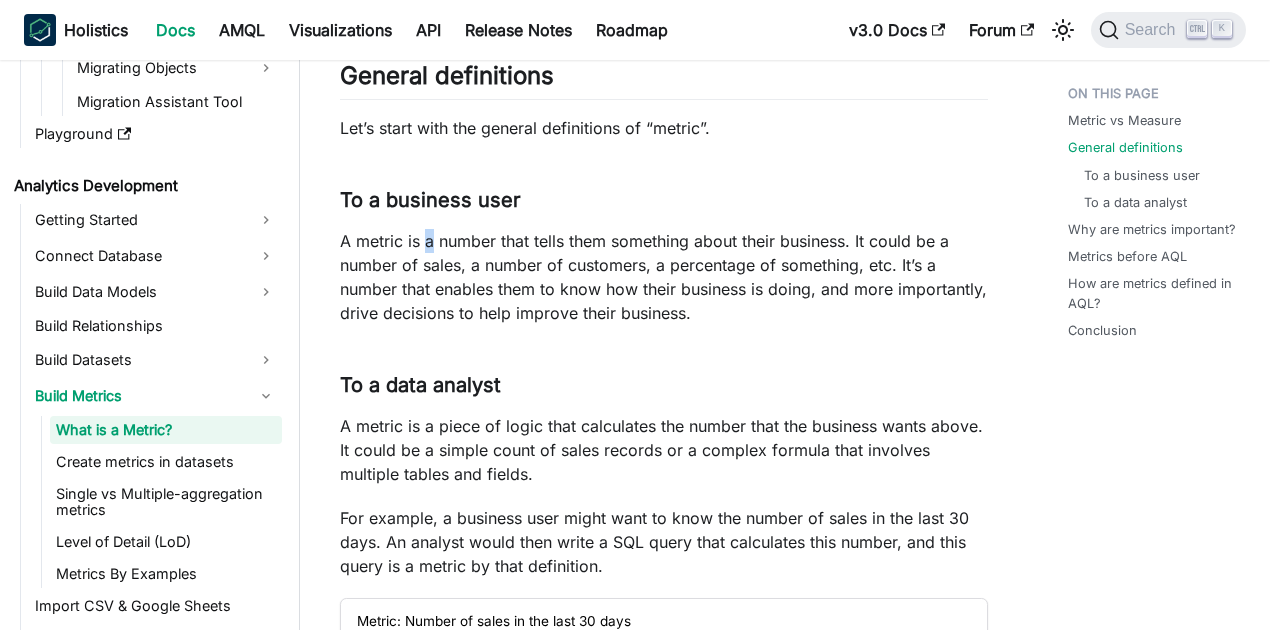 click on "A metric is a number that tells them something about their business. It could be a number of sales, a number of customers, a percentage of something, etc. It’s a number that enables them to know how their business is doing, and more importantly, drive decisions to help improve their business." at bounding box center (664, 277) 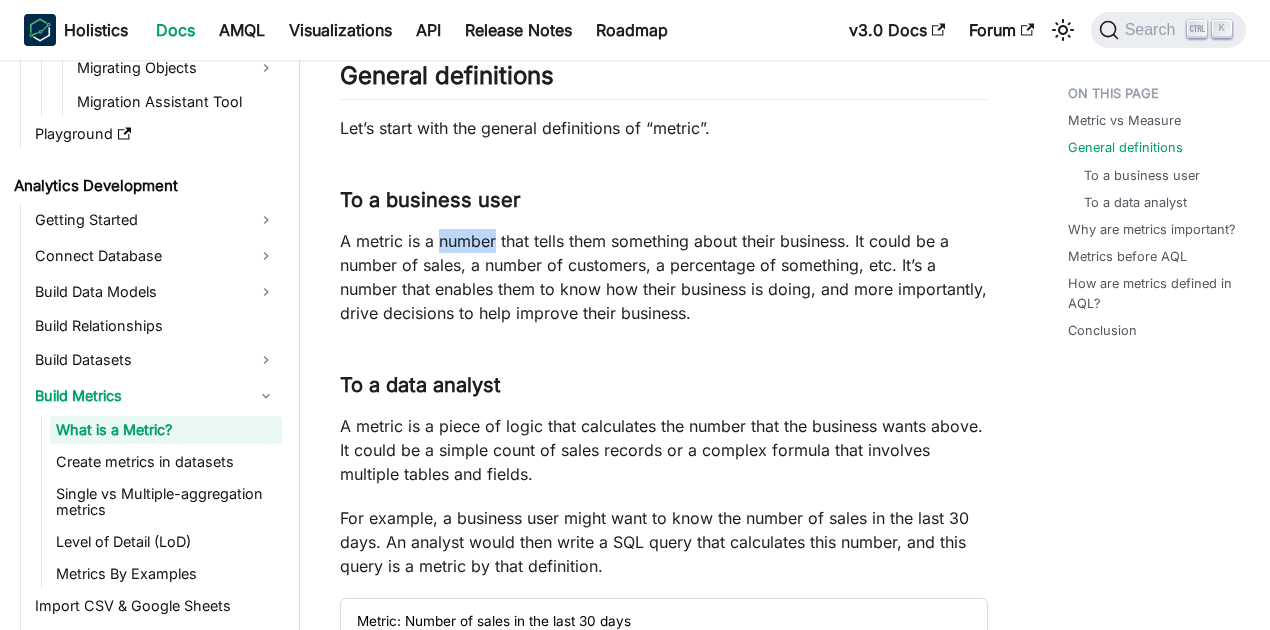 drag, startPoint x: 441, startPoint y: 241, endPoint x: 495, endPoint y: 247, distance: 54.33231 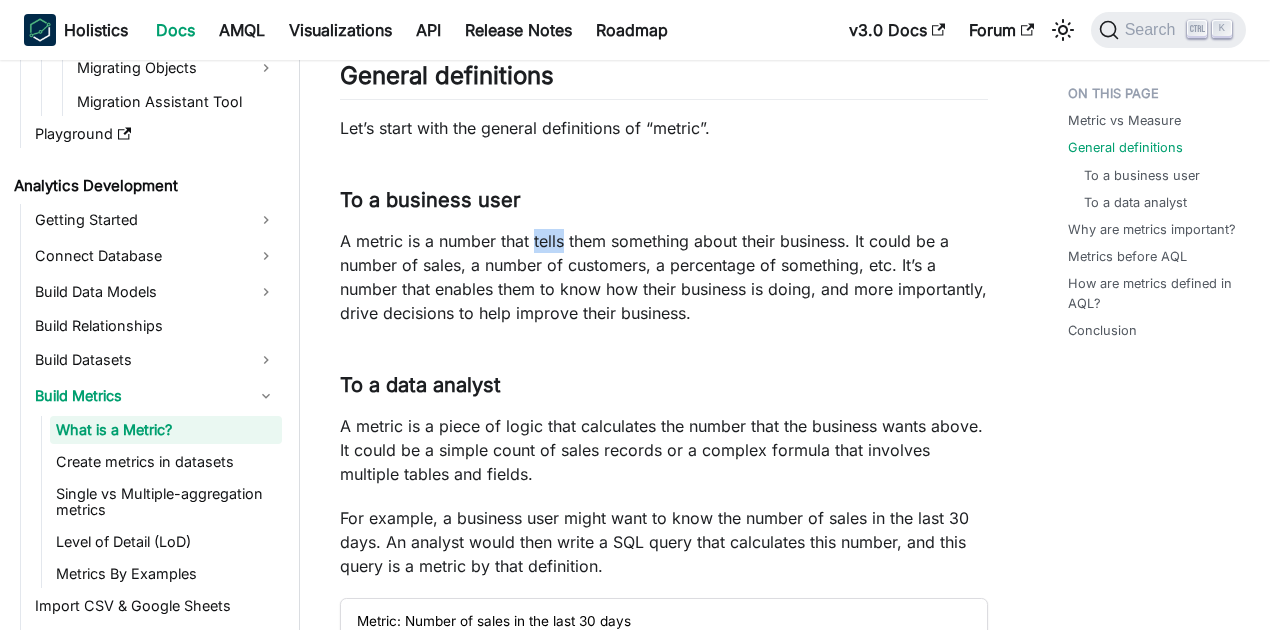 drag, startPoint x: 533, startPoint y: 240, endPoint x: 565, endPoint y: 242, distance: 32.06244 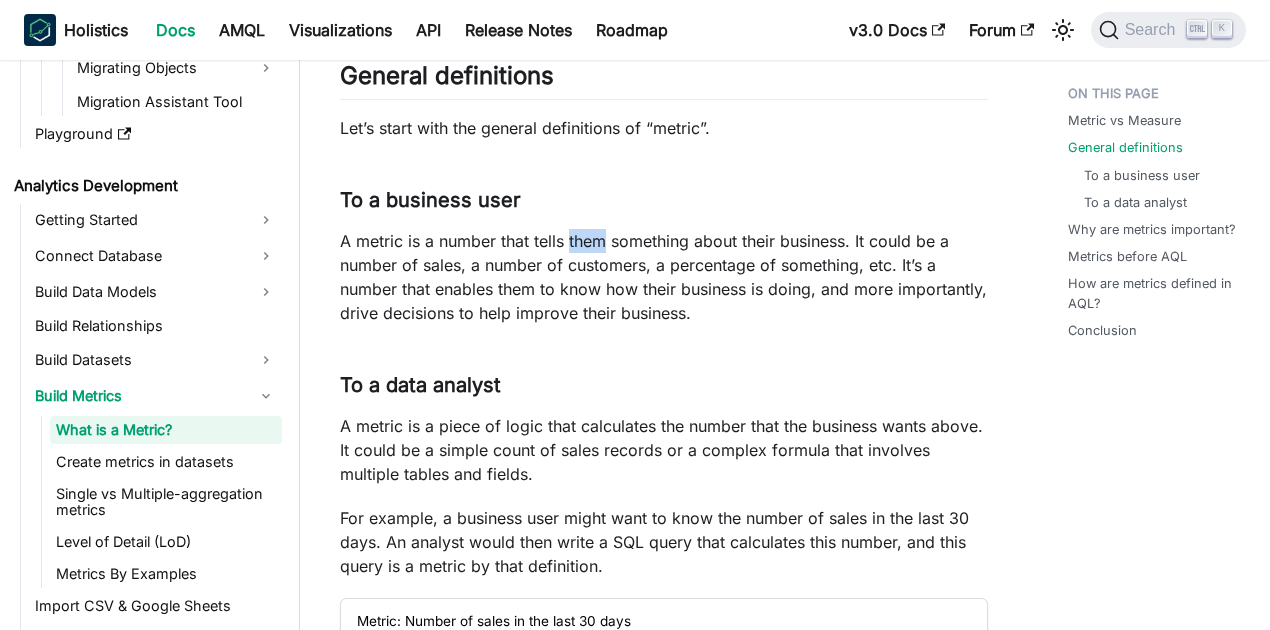 drag, startPoint x: 568, startPoint y: 240, endPoint x: 606, endPoint y: 244, distance: 38.209946 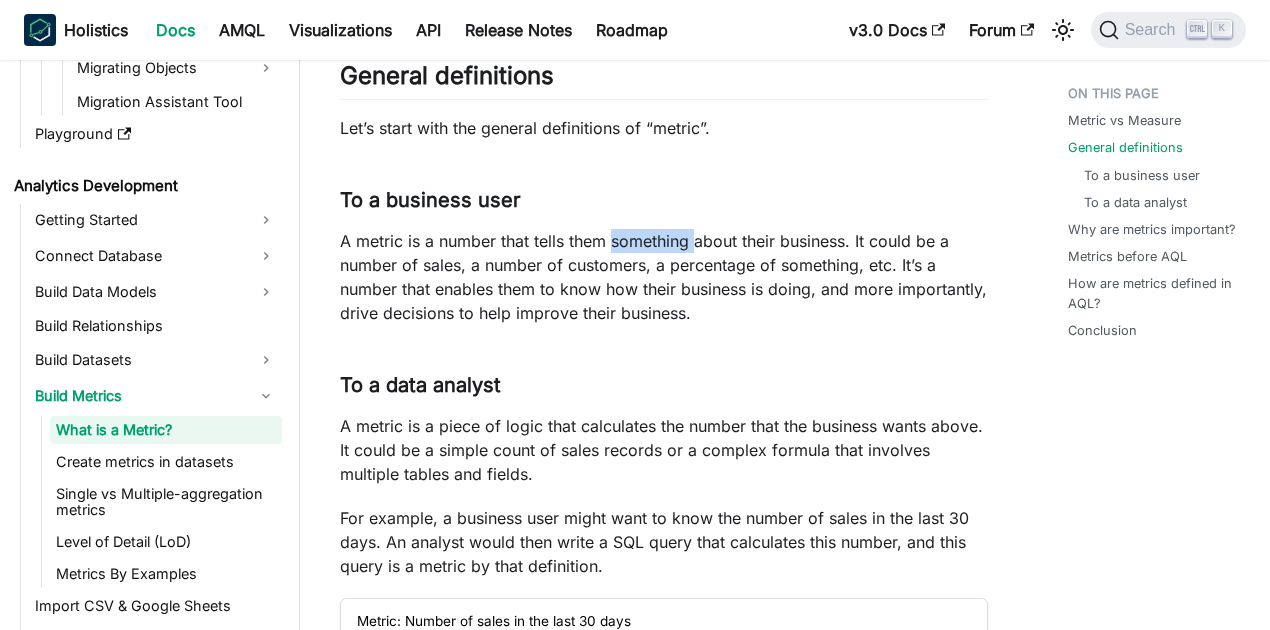 drag, startPoint x: 612, startPoint y: 242, endPoint x: 694, endPoint y: 244, distance: 82.02438 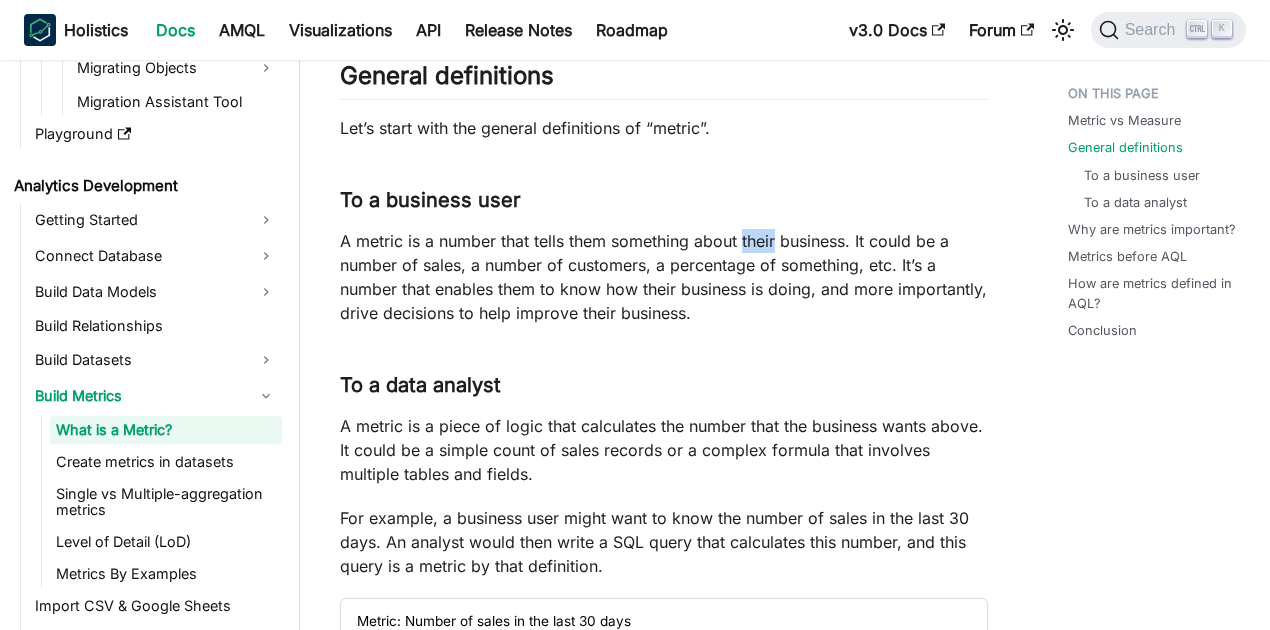 drag, startPoint x: 743, startPoint y: 238, endPoint x: 778, endPoint y: 237, distance: 35.014282 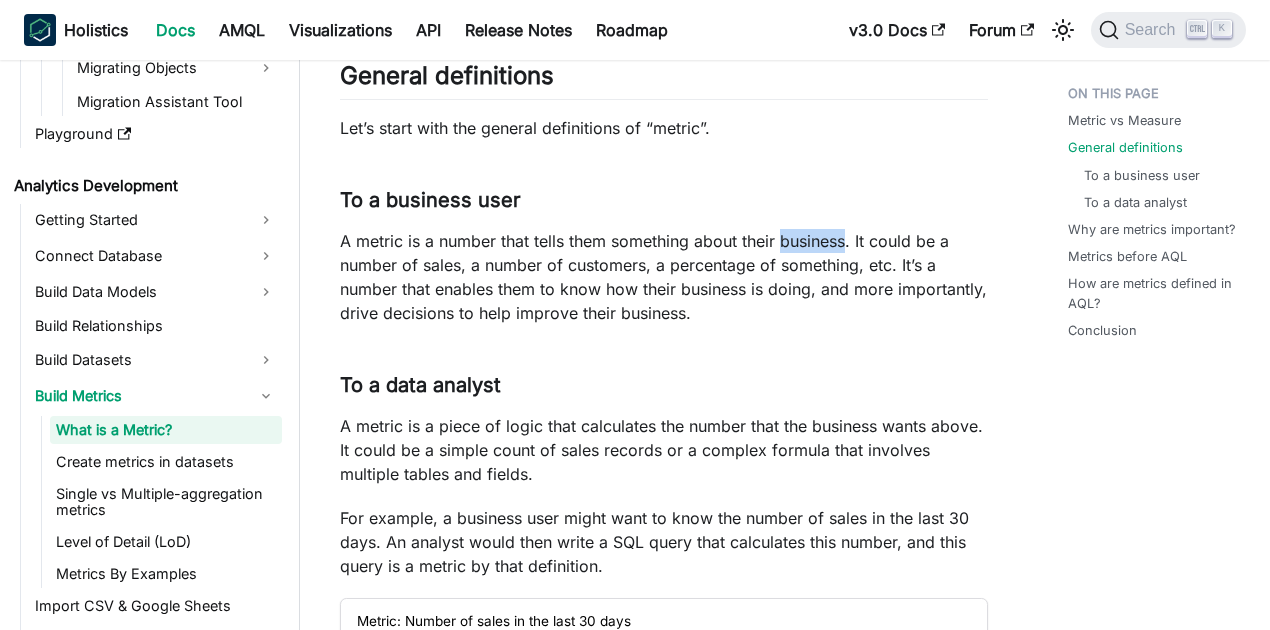 drag, startPoint x: 784, startPoint y: 238, endPoint x: 849, endPoint y: 242, distance: 65.12296 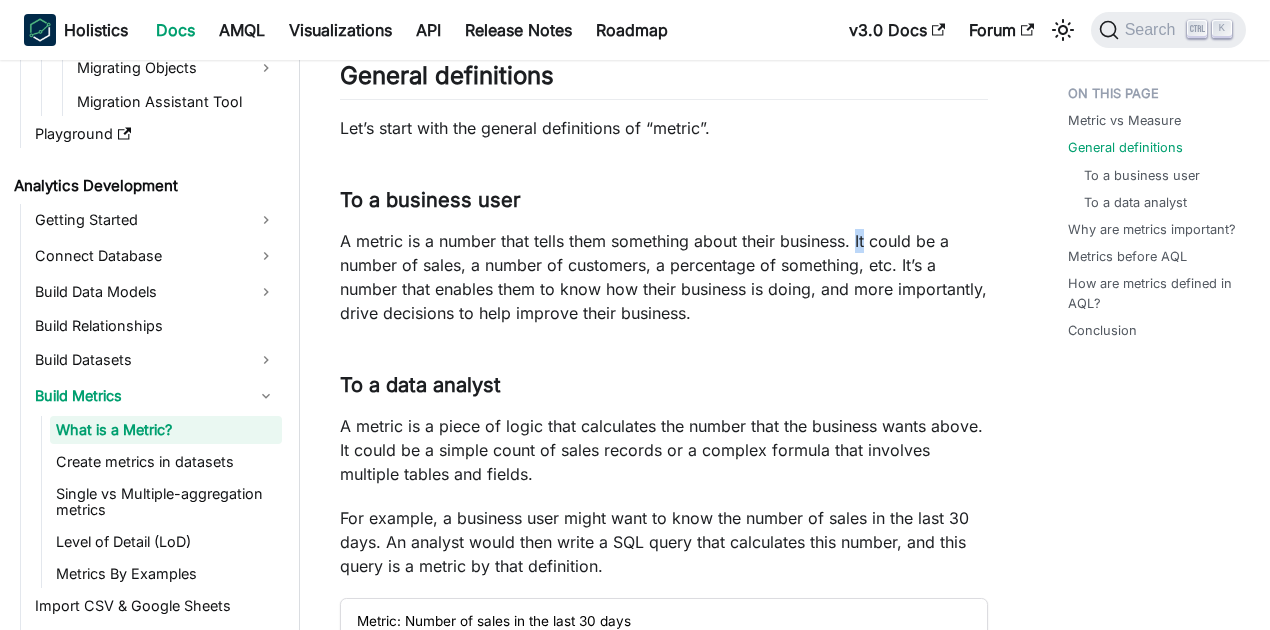 click on "A metric is a number that tells them something about their business. It could be a number of sales, a number of customers, a percentage of something, etc. It’s a number that enables them to know how their business is doing, and more importantly, drive decisions to help improve their business." at bounding box center (664, 277) 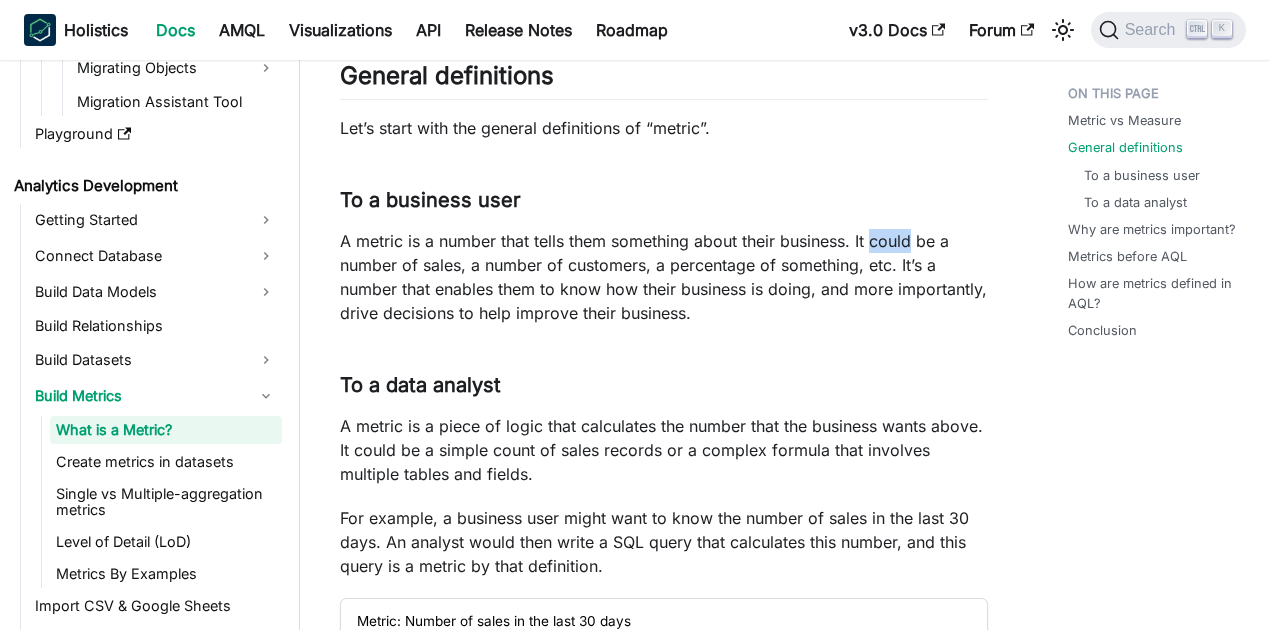 drag, startPoint x: 874, startPoint y: 242, endPoint x: 914, endPoint y: 244, distance: 40.04997 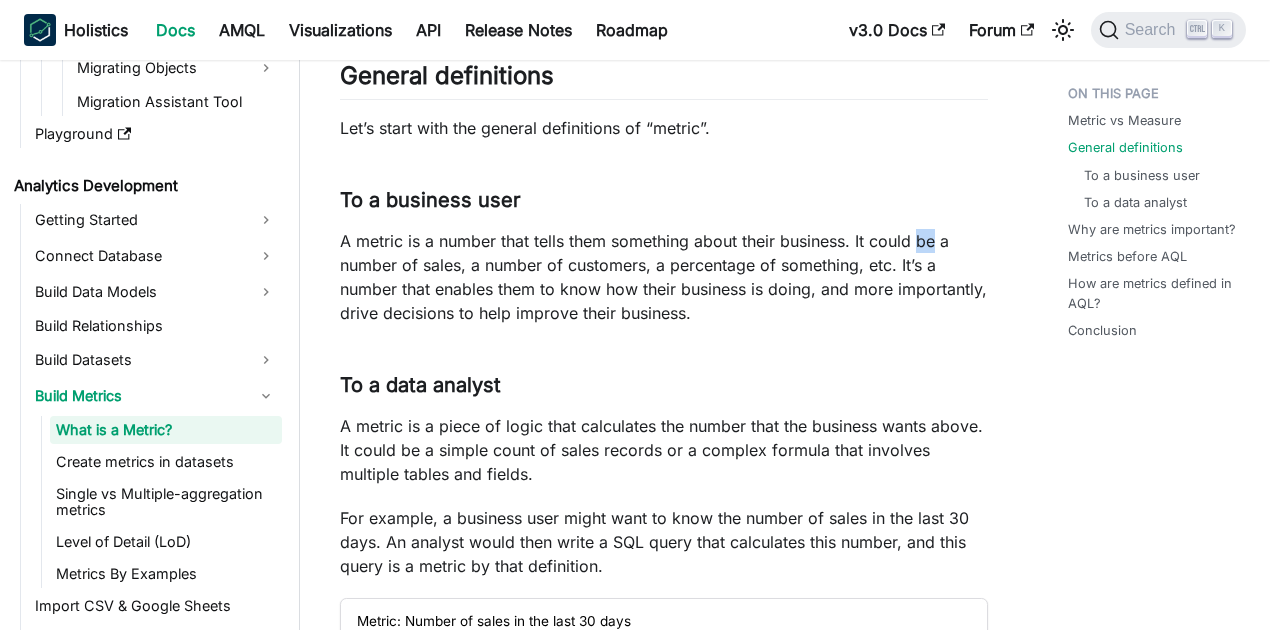 drag, startPoint x: 917, startPoint y: 242, endPoint x: 937, endPoint y: 242, distance: 20 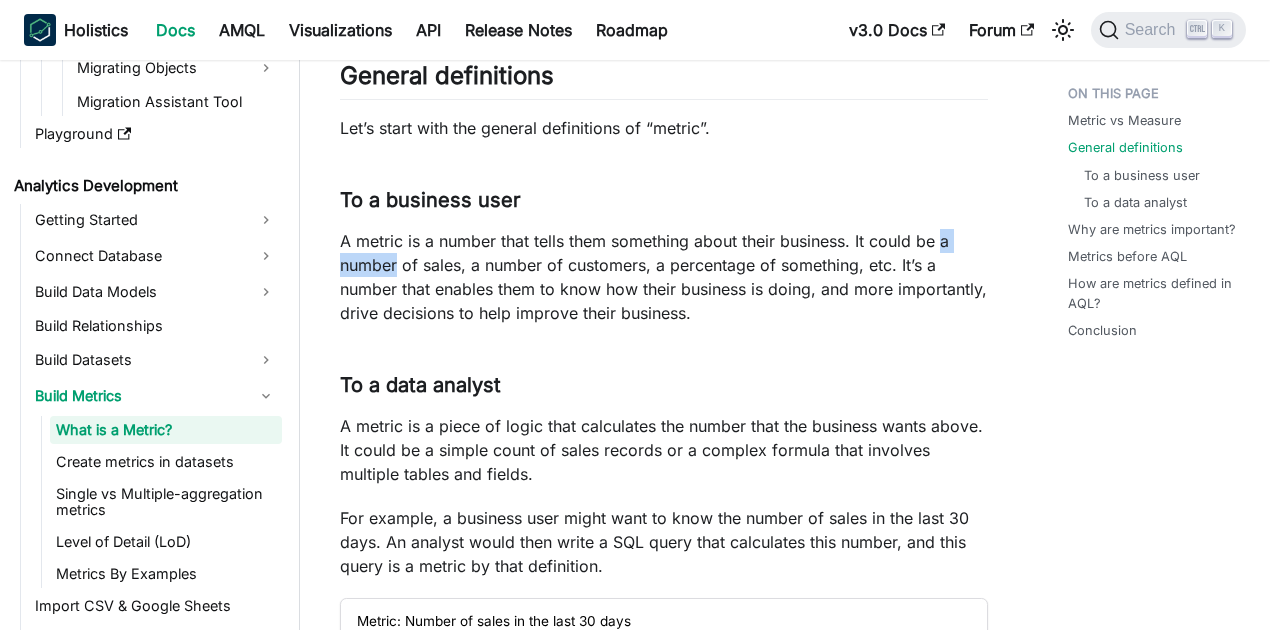 drag, startPoint x: 945, startPoint y: 239, endPoint x: 401, endPoint y: 266, distance: 544.6696 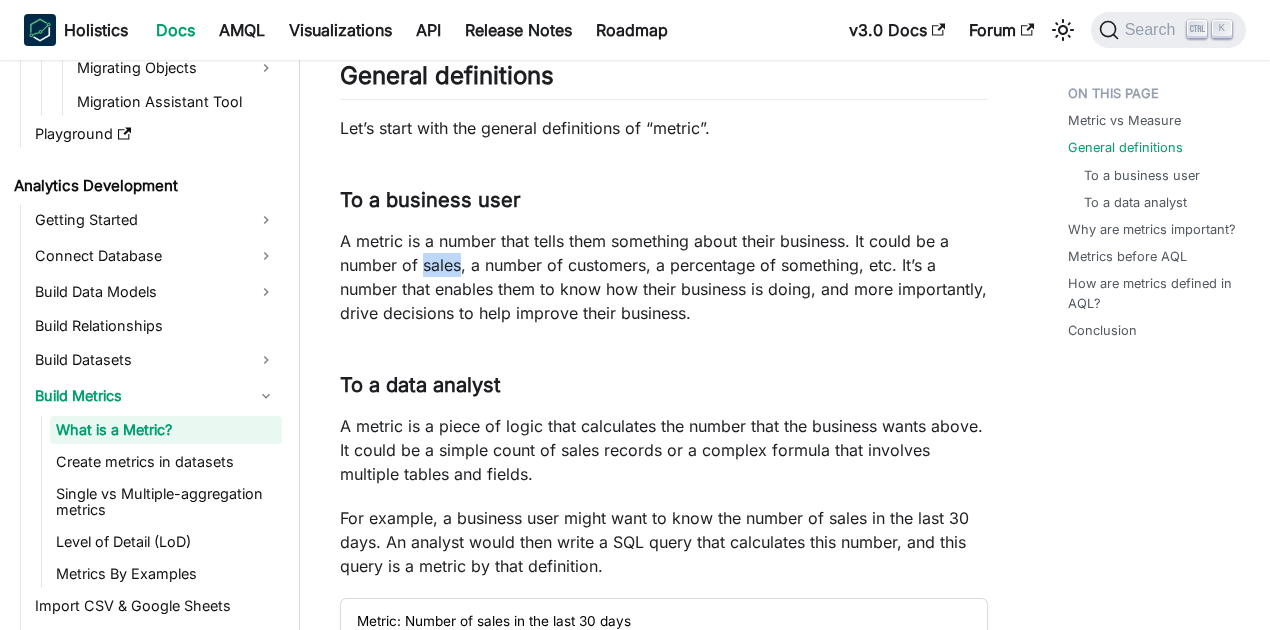drag, startPoint x: 425, startPoint y: 264, endPoint x: 464, endPoint y: 266, distance: 39.051247 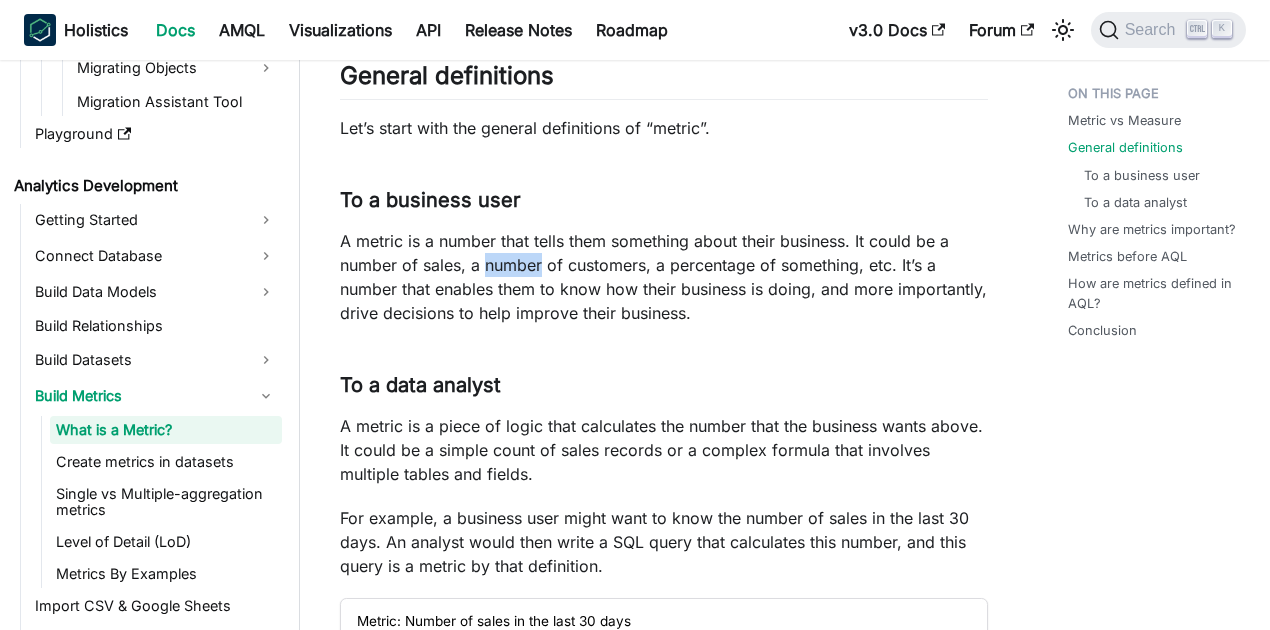 drag, startPoint x: 486, startPoint y: 268, endPoint x: 542, endPoint y: 266, distance: 56.0357 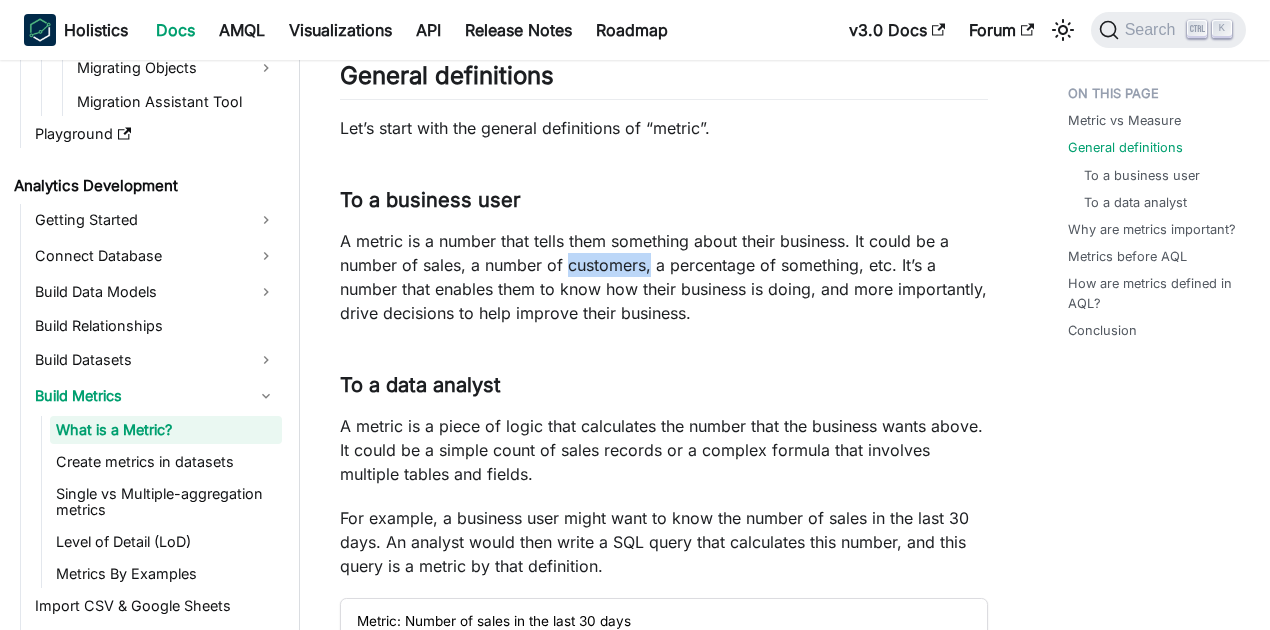 drag, startPoint x: 567, startPoint y: 264, endPoint x: 650, endPoint y: 265, distance: 83.00603 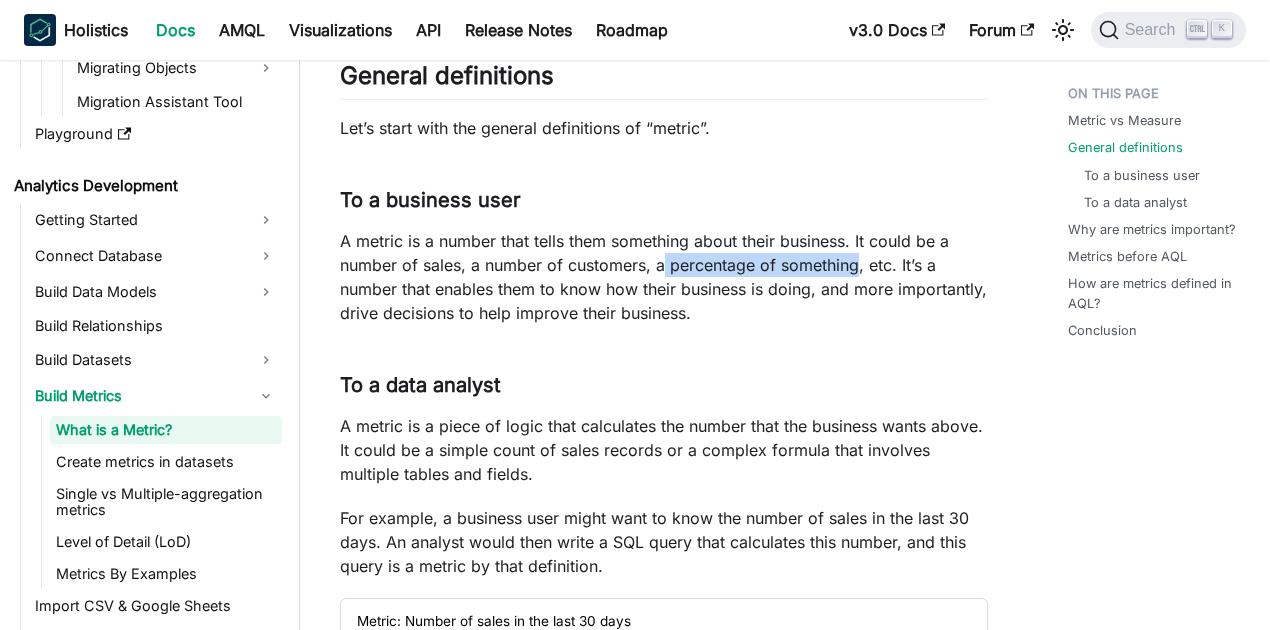 drag, startPoint x: 666, startPoint y: 266, endPoint x: 860, endPoint y: 266, distance: 194 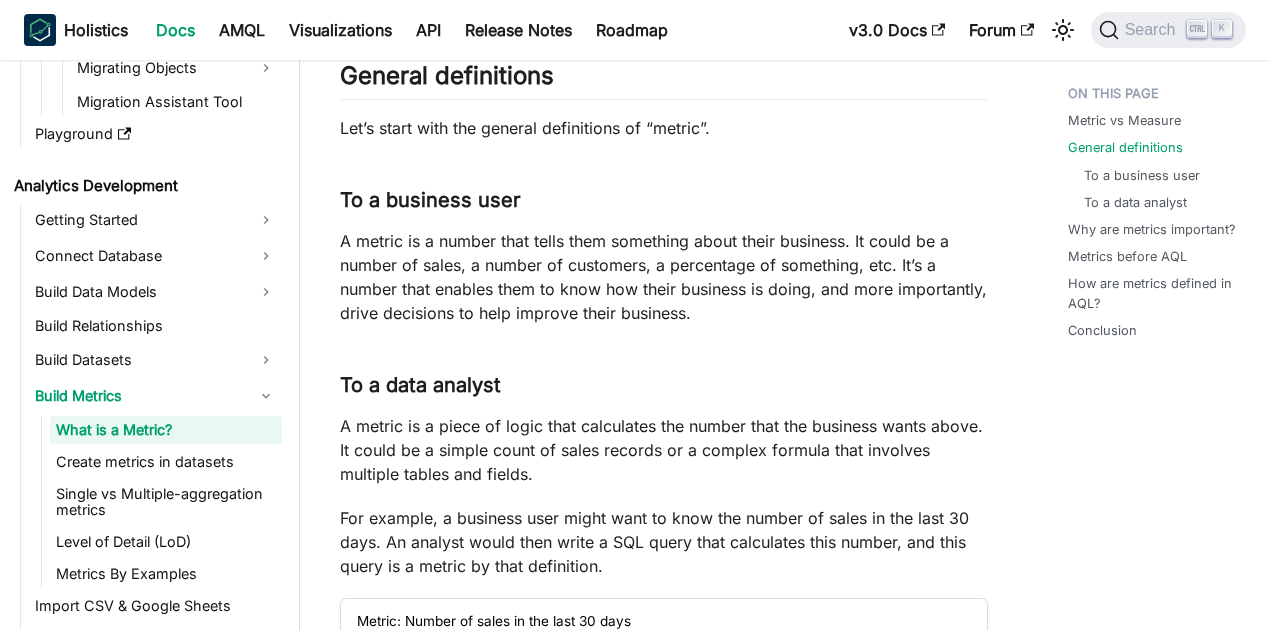 click on "A metric is a number that tells them something about their business. It could be a number of sales, a number of customers, a percentage of something, etc. It’s a number that enables them to know how their business is doing, and more importantly, drive decisions to help improve their business." at bounding box center (664, 277) 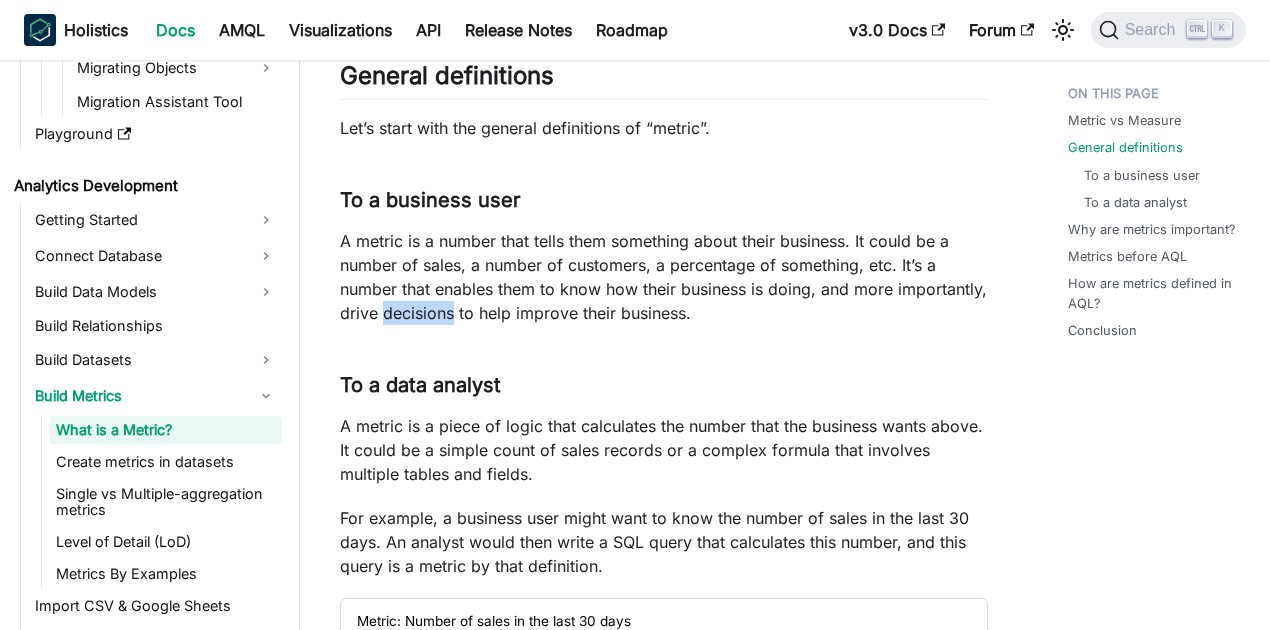 drag, startPoint x: 386, startPoint y: 312, endPoint x: 456, endPoint y: 314, distance: 70.028564 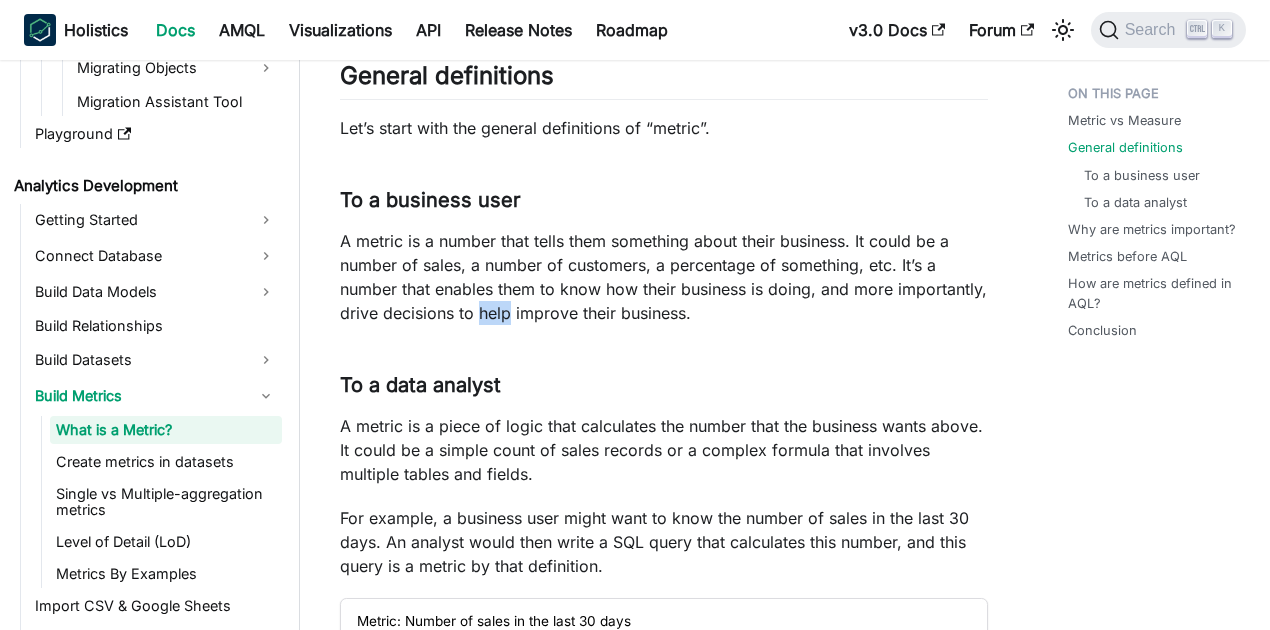 drag, startPoint x: 477, startPoint y: 312, endPoint x: 507, endPoint y: 313, distance: 30.016663 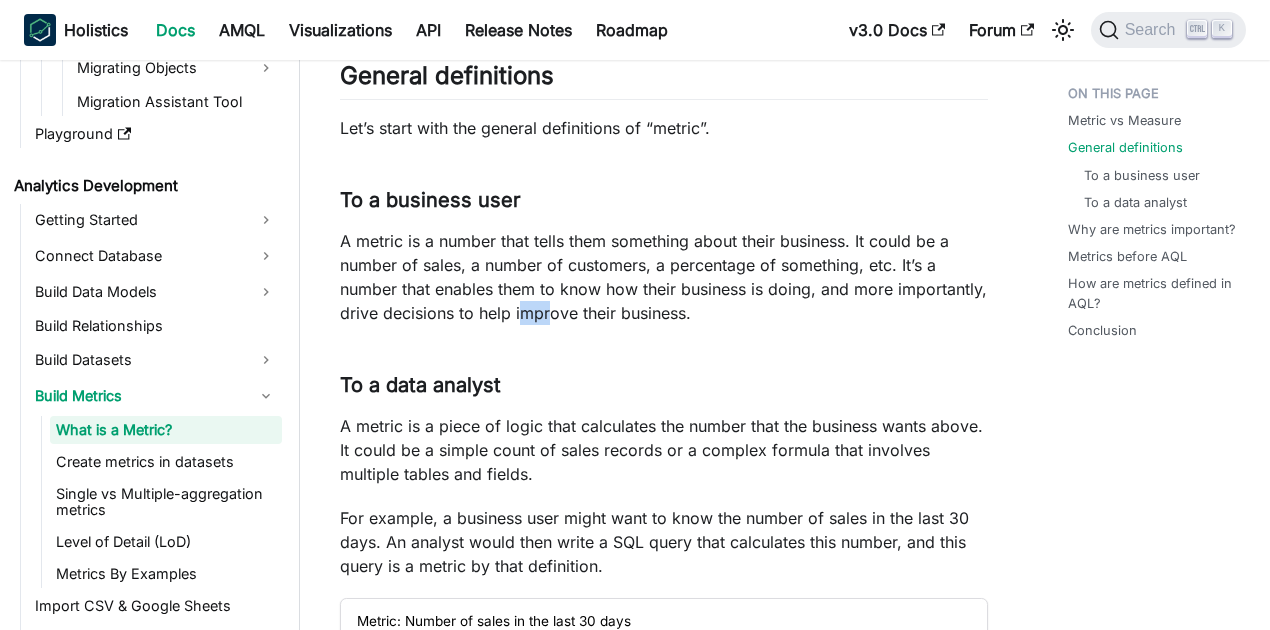 drag, startPoint x: 522, startPoint y: 312, endPoint x: 550, endPoint y: 312, distance: 28 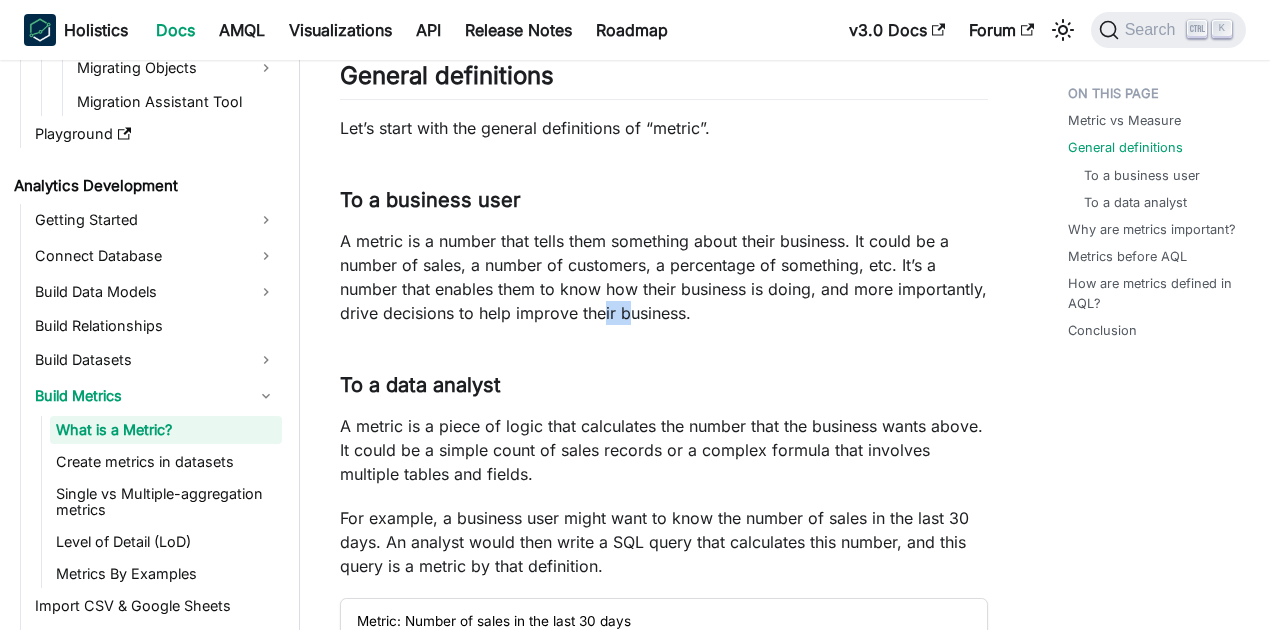 drag, startPoint x: 603, startPoint y: 313, endPoint x: 625, endPoint y: 315, distance: 22.090721 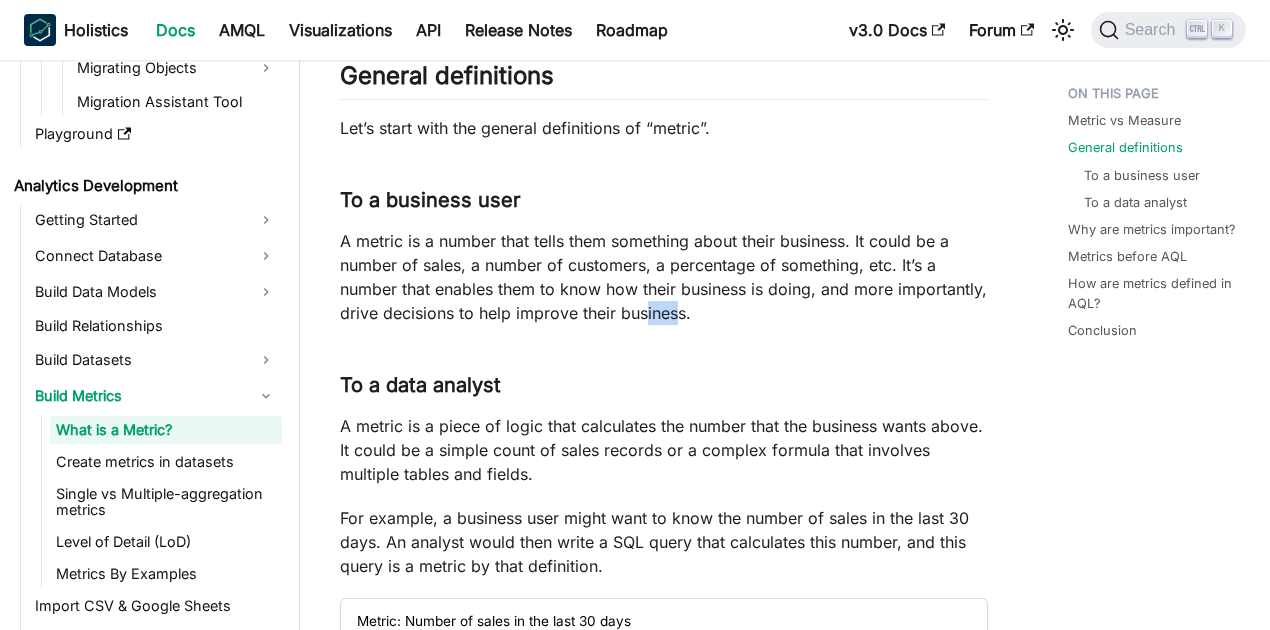 drag, startPoint x: 646, startPoint y: 316, endPoint x: 676, endPoint y: 316, distance: 30 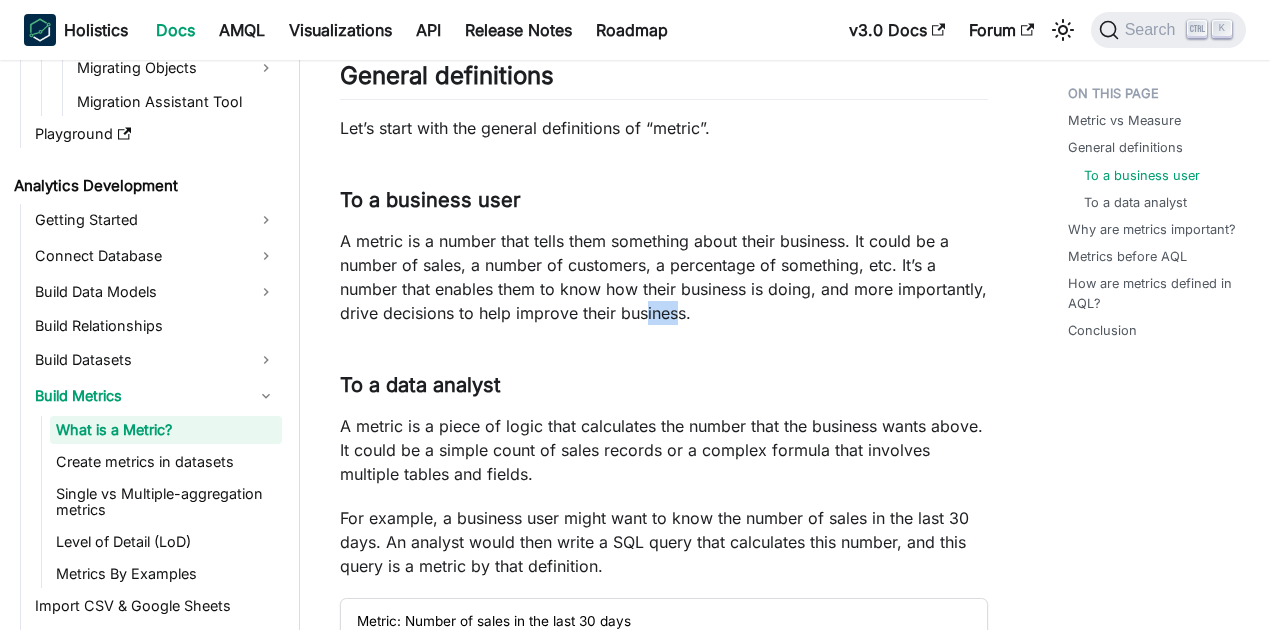 scroll, scrollTop: 666, scrollLeft: 0, axis: vertical 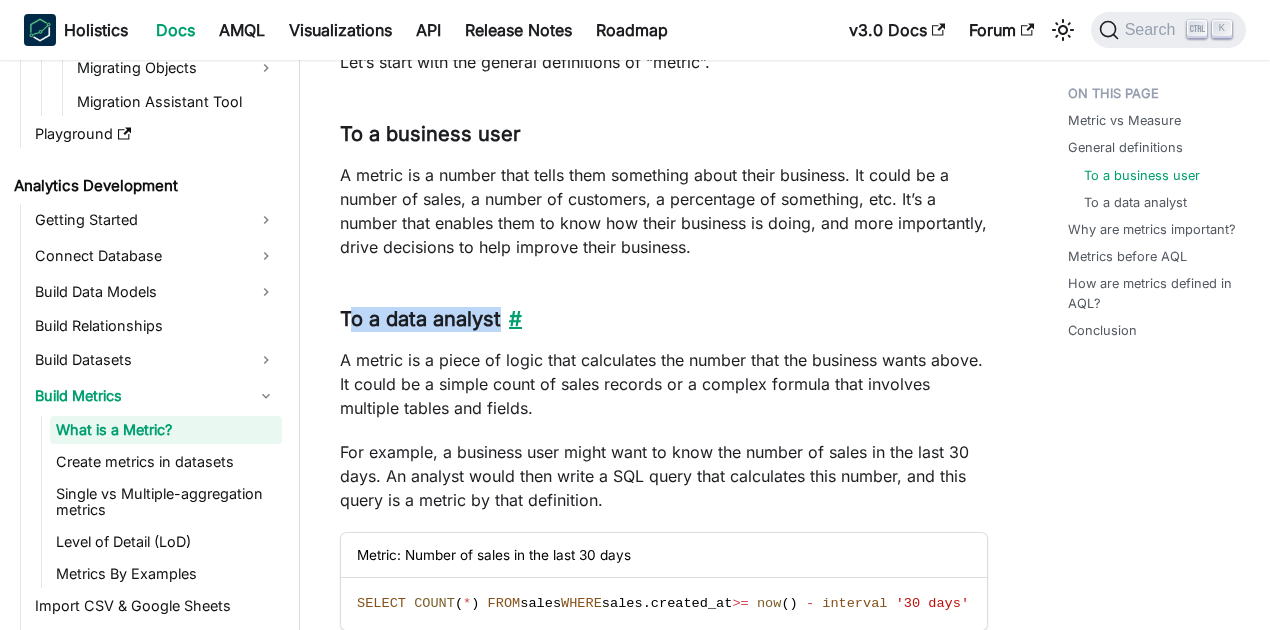 drag, startPoint x: 352, startPoint y: 315, endPoint x: 506, endPoint y: 323, distance: 154.20766 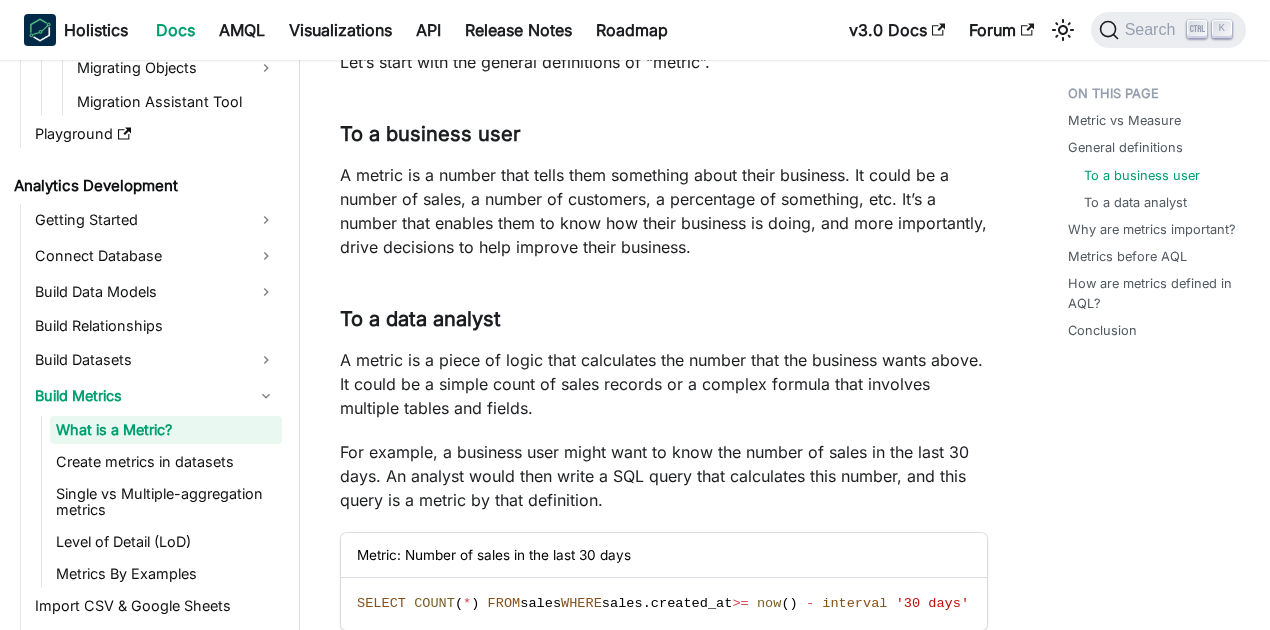 click on "A metric is a piece of logic that calculates the number that the business wants above. It could be a simple count of sales records or a complex formula that involves multiple tables and fields." at bounding box center (664, 384) 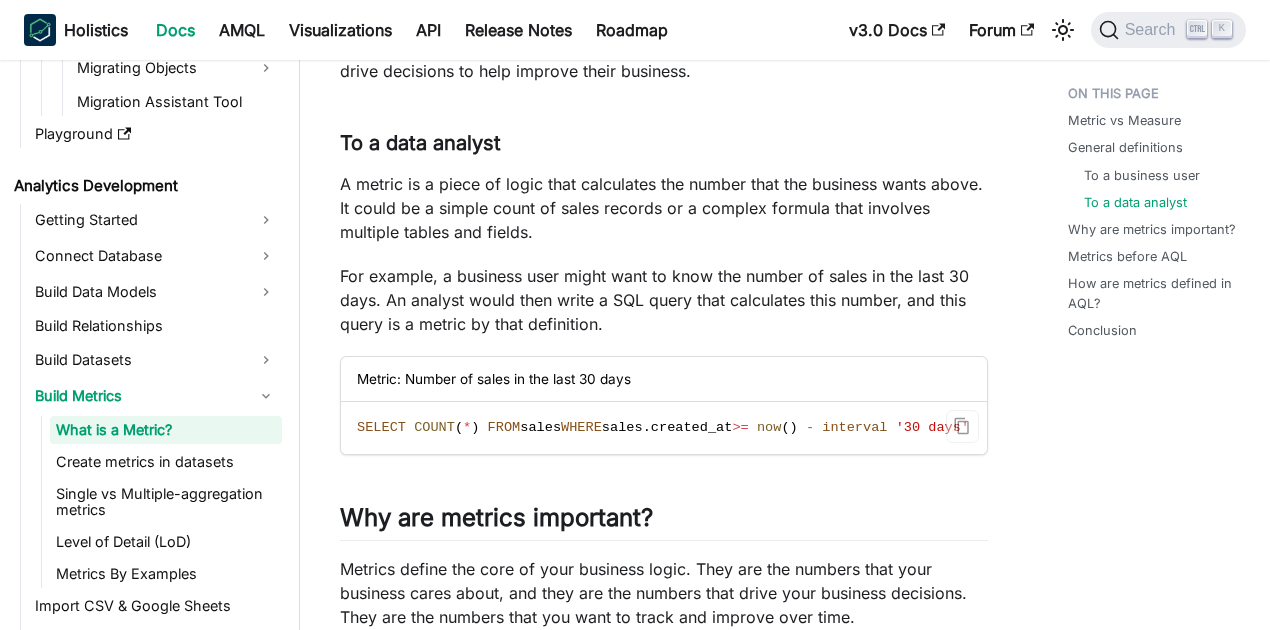 scroll, scrollTop: 866, scrollLeft: 0, axis: vertical 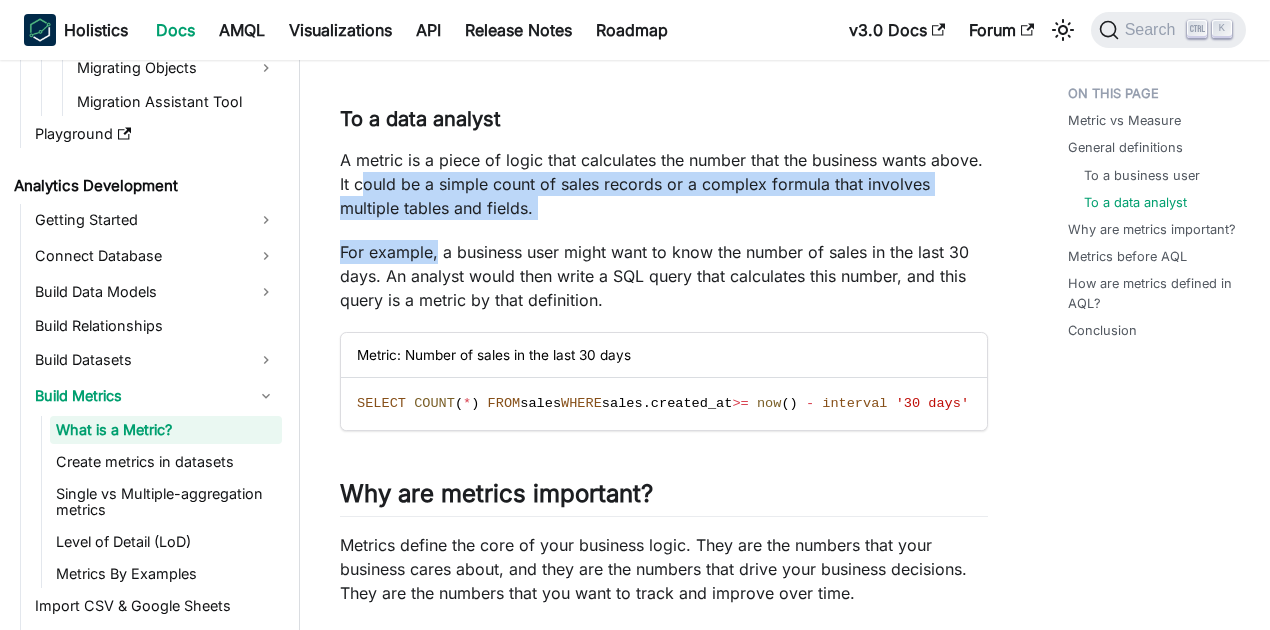 drag, startPoint x: 360, startPoint y: 182, endPoint x: 443, endPoint y: 245, distance: 104.20173 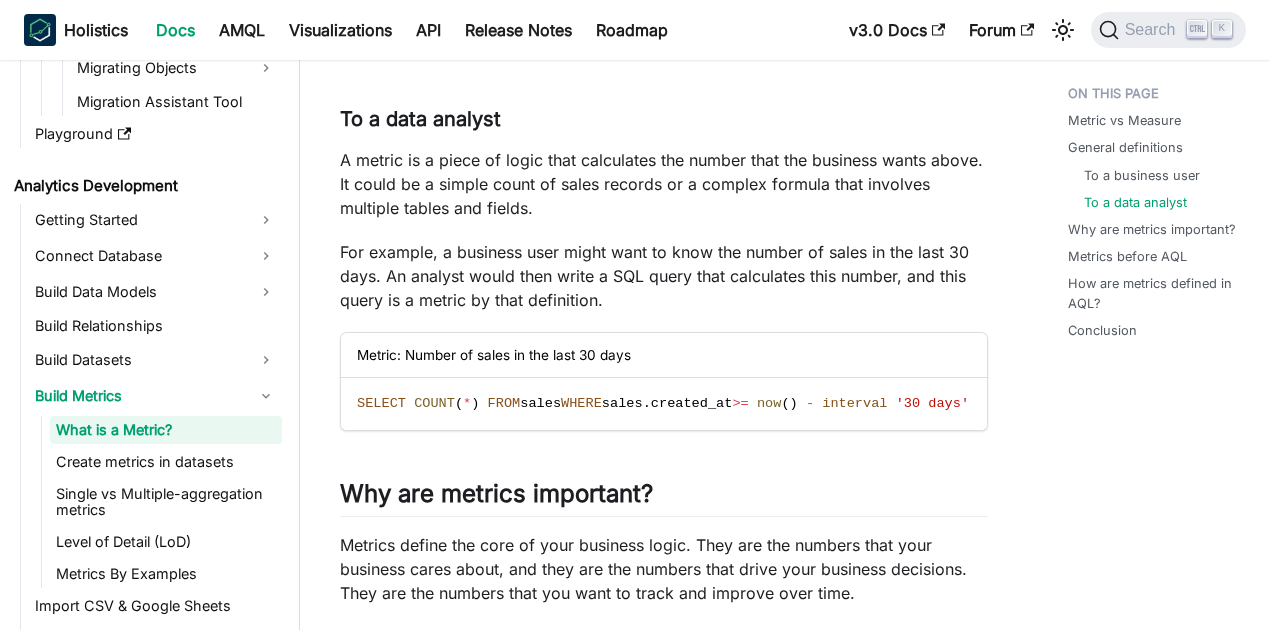 click on "For example, a business user might want to know the number of sales in the last 30 days. An analyst would then write a SQL query that calculates this number, and this query is a metric by that definition." at bounding box center (664, 276) 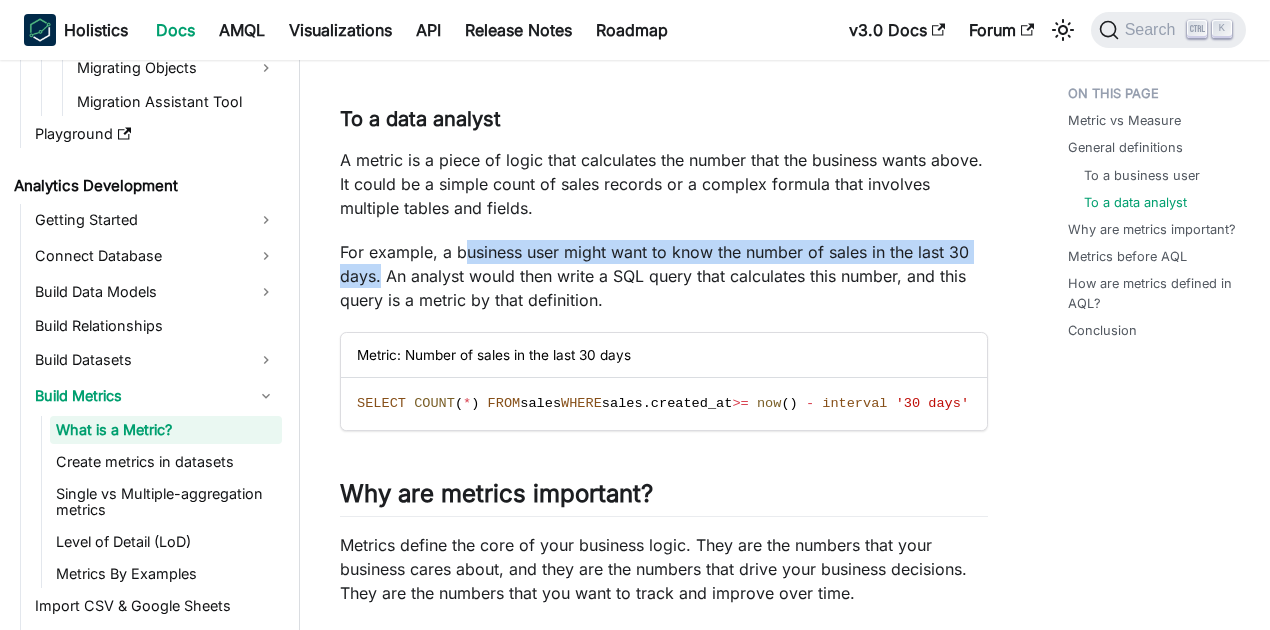 drag, startPoint x: 465, startPoint y: 250, endPoint x: 381, endPoint y: 275, distance: 87.64131 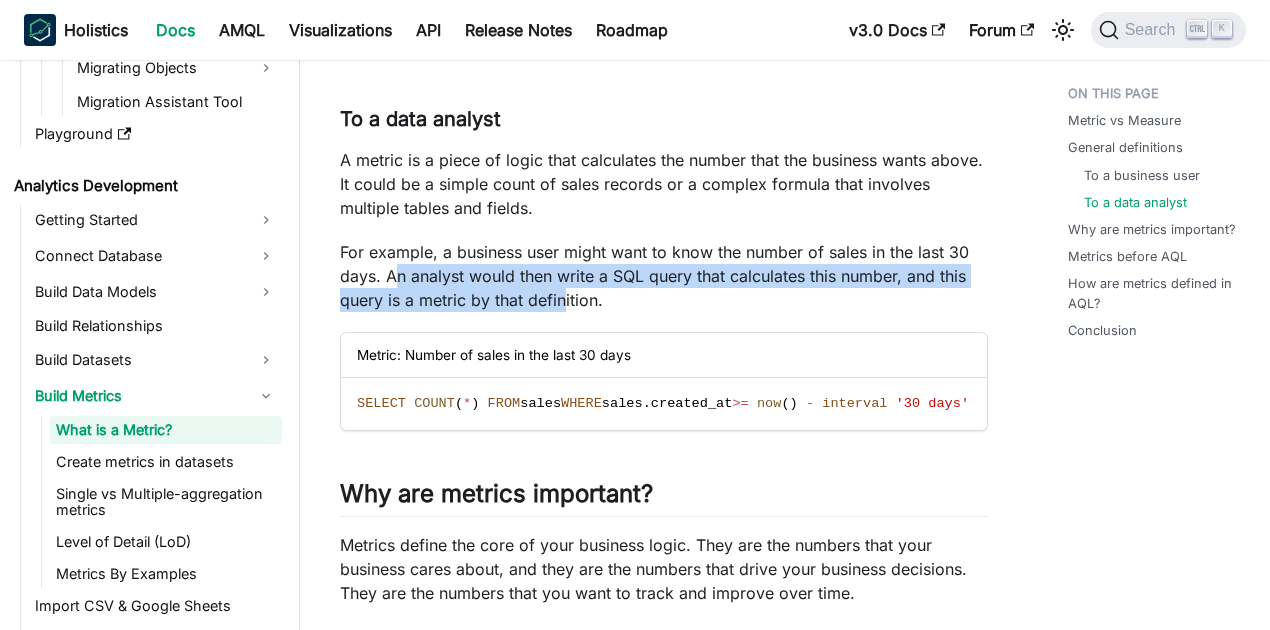 drag, startPoint x: 395, startPoint y: 274, endPoint x: 563, endPoint y: 308, distance: 171.40594 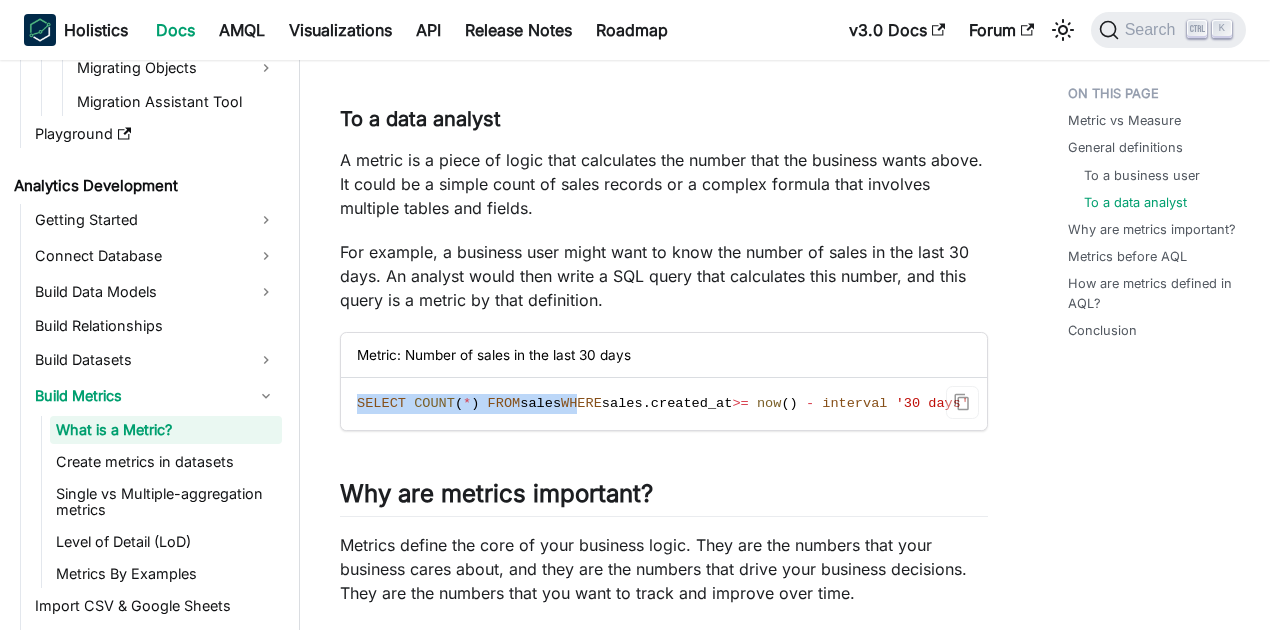 drag, startPoint x: 351, startPoint y: 402, endPoint x: 578, endPoint y: 409, distance: 227.10791 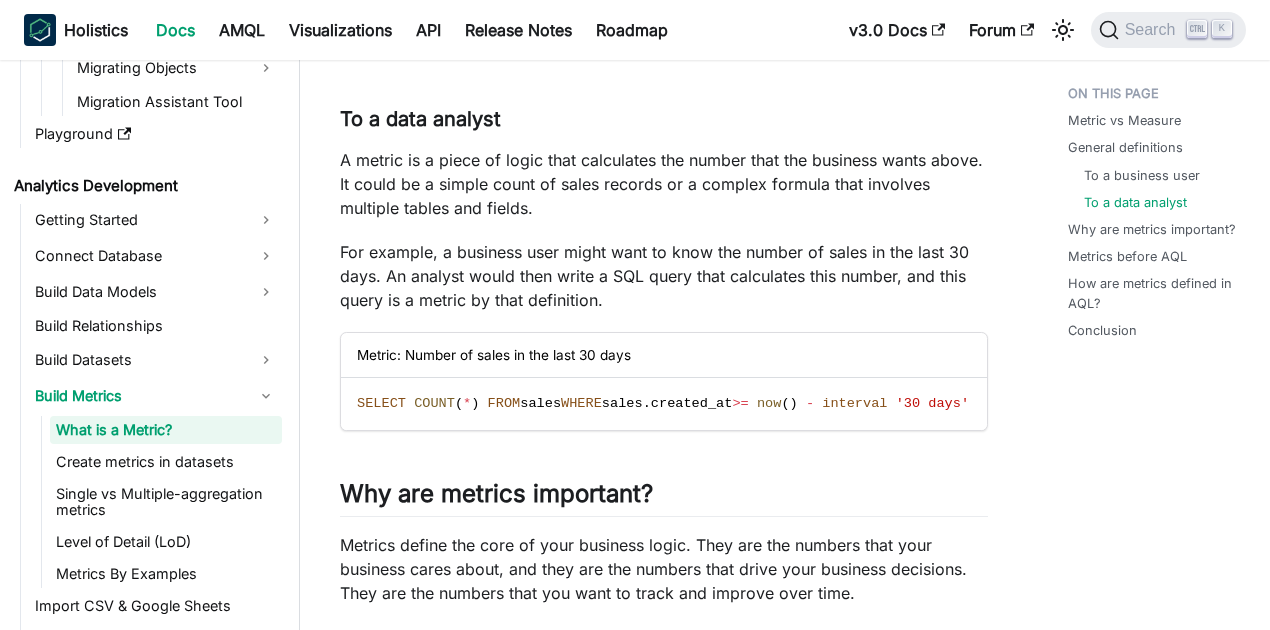 click on "What is a Metric? We often see the word “metric” or “measure” in the context of business and data analysis. But what do they mean?
Metric vs Measure ​
First, let’s clarify the difference between “metric” and “measure”, so we can use a single term for the rest of this article.
In the Business Intelligence (BI) world, the words “metric” and “measure” are often used interchangeably. Some BI tools use the term “metric”, while others use “measure”. However, in general, these terms are intended to convey the same meaning. This makes sense, as the word “metric” is derived from the Greek word “metron”, which translates to “a means of measure”.
In AMQL ( AML  +  AQL ), we have both “metric” and “measure”, where “measure” is defined in a model, while “metric” is defined at the dataset level. But for the purpose of this article,  we will use the term “metric” to refer to both “metric” and “measure” .
General definitions ​
​" at bounding box center [664, 2031] 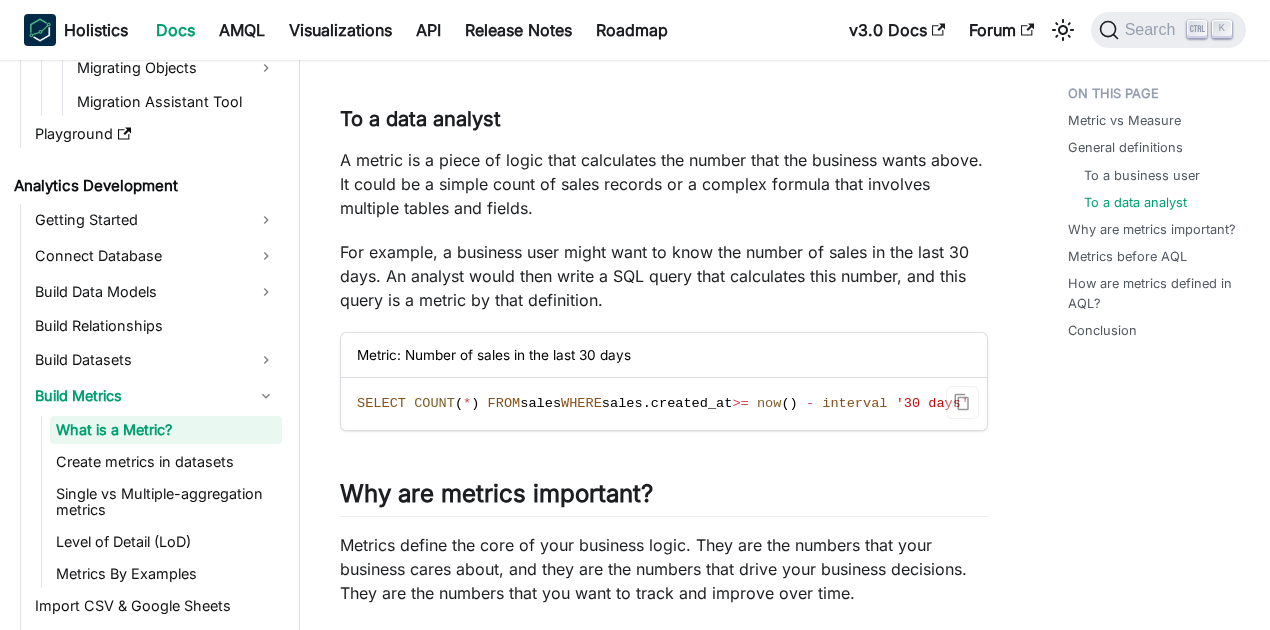 drag, startPoint x: 508, startPoint y: 400, endPoint x: 556, endPoint y: 405, distance: 48.259712 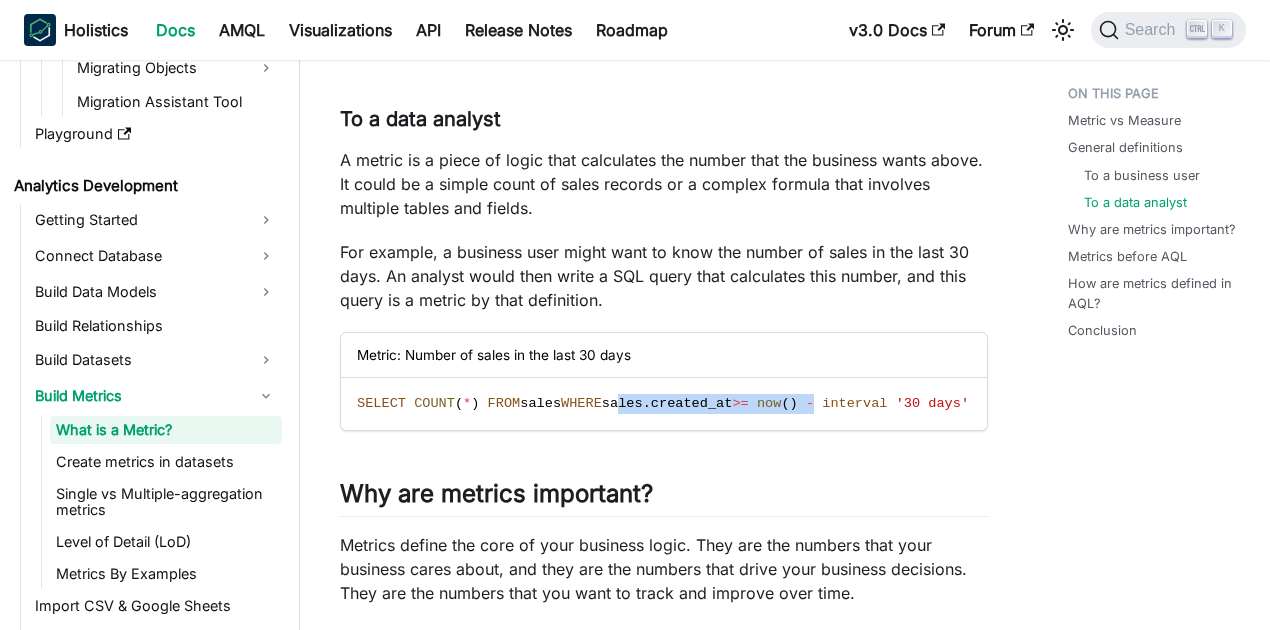 drag, startPoint x: 610, startPoint y: 403, endPoint x: 923, endPoint y: 438, distance: 314.95078 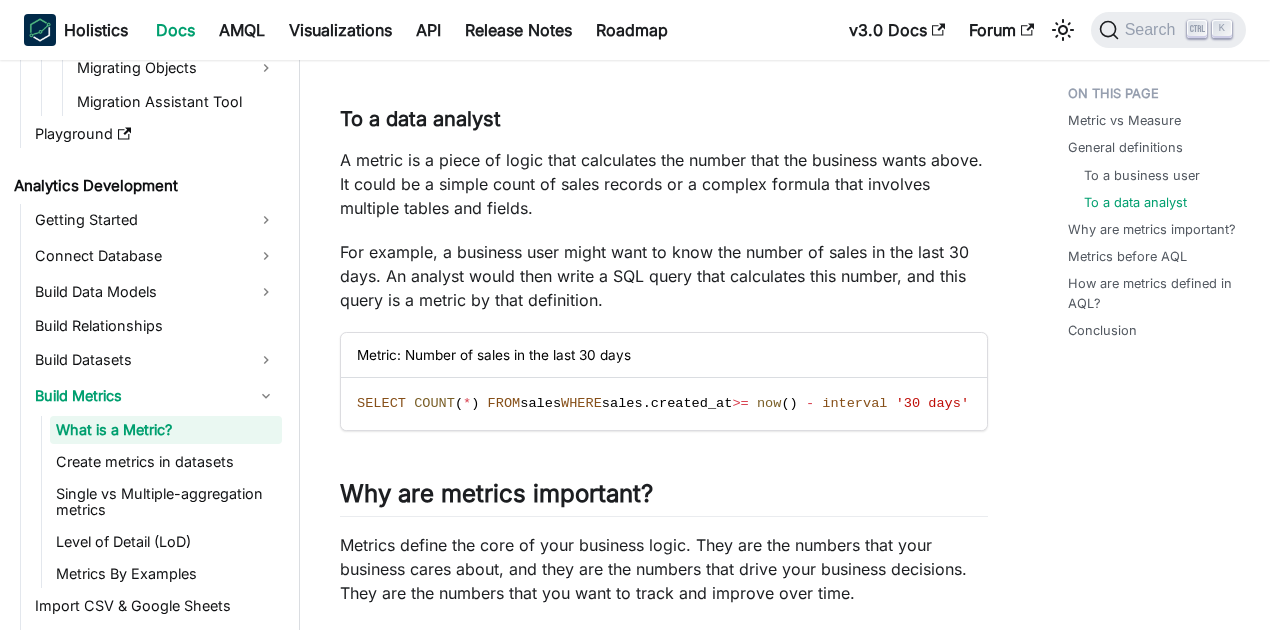 click on "Analytics Development Build Metrics What is a Metric? On this page What is a Metric? We often see the word “metric” or “measure” in the context of business and data analysis. But what do they mean?
Metric vs Measure ​
First, let’s clarify the difference between “metric” and “measure”, so we can use a single term for the rest of this article.
In the Business Intelligence (BI) world, the words “metric” and “measure” are often used interchangeably. Some BI tools use the term “metric”, while others use “measure”. However, in general, these terms are intended to convey the same meaning. This makes sense, as the word “metric” is derived from the Greek word “metron”, which translates to “a means of measure”.
In AMQL ( AML  +  AQL ), we have both “metric” and “measure”, where “measure” is defined in a model, while “metric” is defined at the dataset level. But for the purpose of this article,  .
General definitions ​
To a business user ​" at bounding box center (664, 2010) 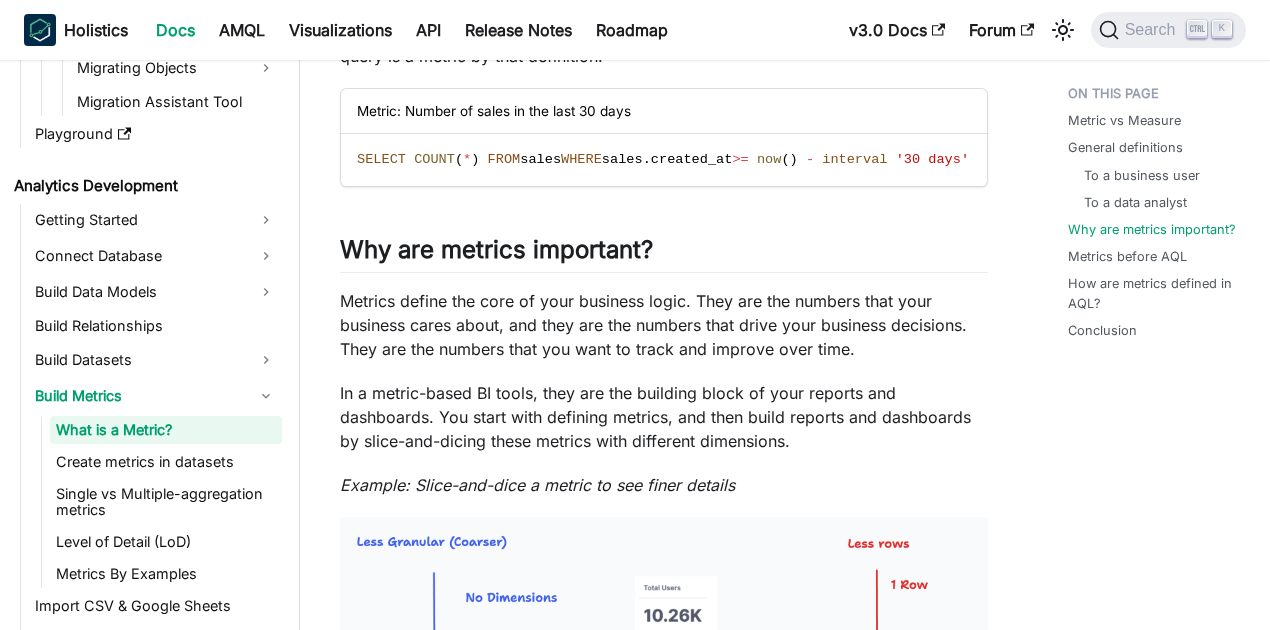 scroll, scrollTop: 1133, scrollLeft: 0, axis: vertical 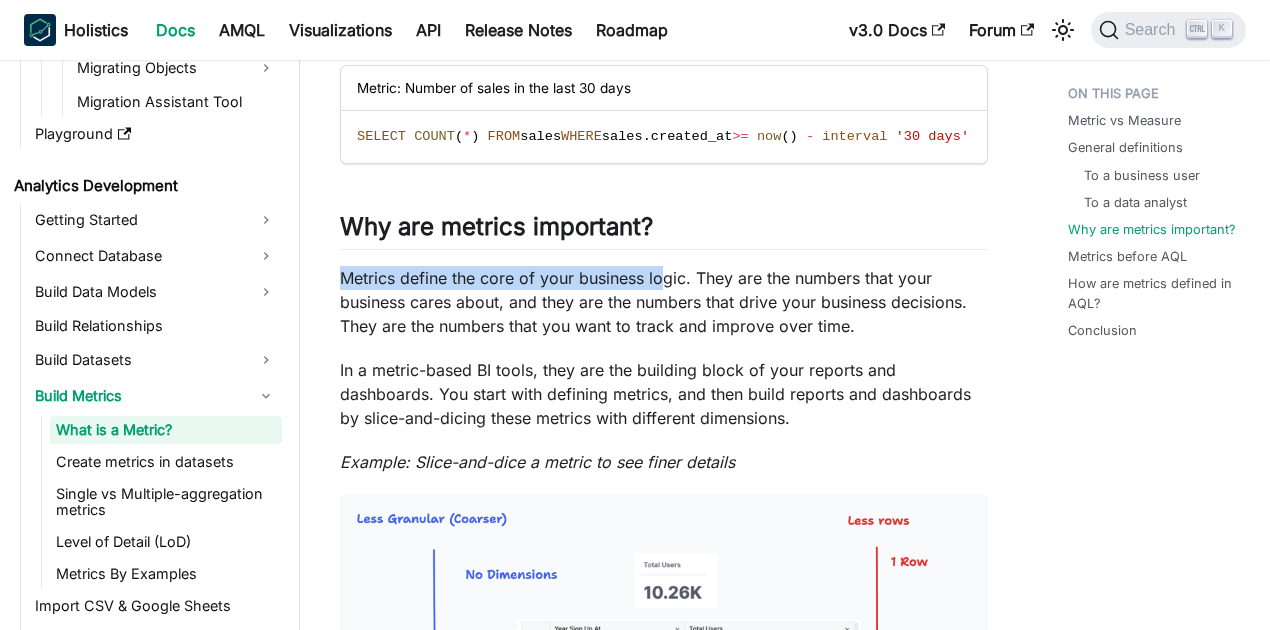 drag, startPoint x: 344, startPoint y: 271, endPoint x: 666, endPoint y: 279, distance: 322.09937 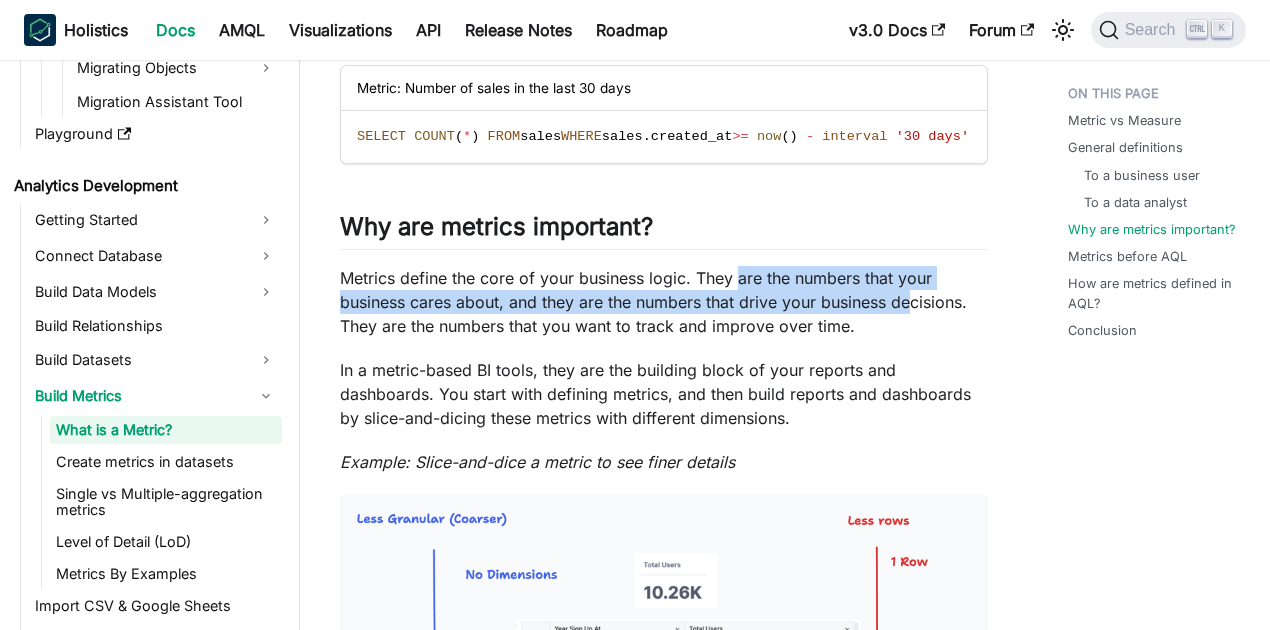 drag, startPoint x: 740, startPoint y: 274, endPoint x: 915, endPoint y: 303, distance: 177.38658 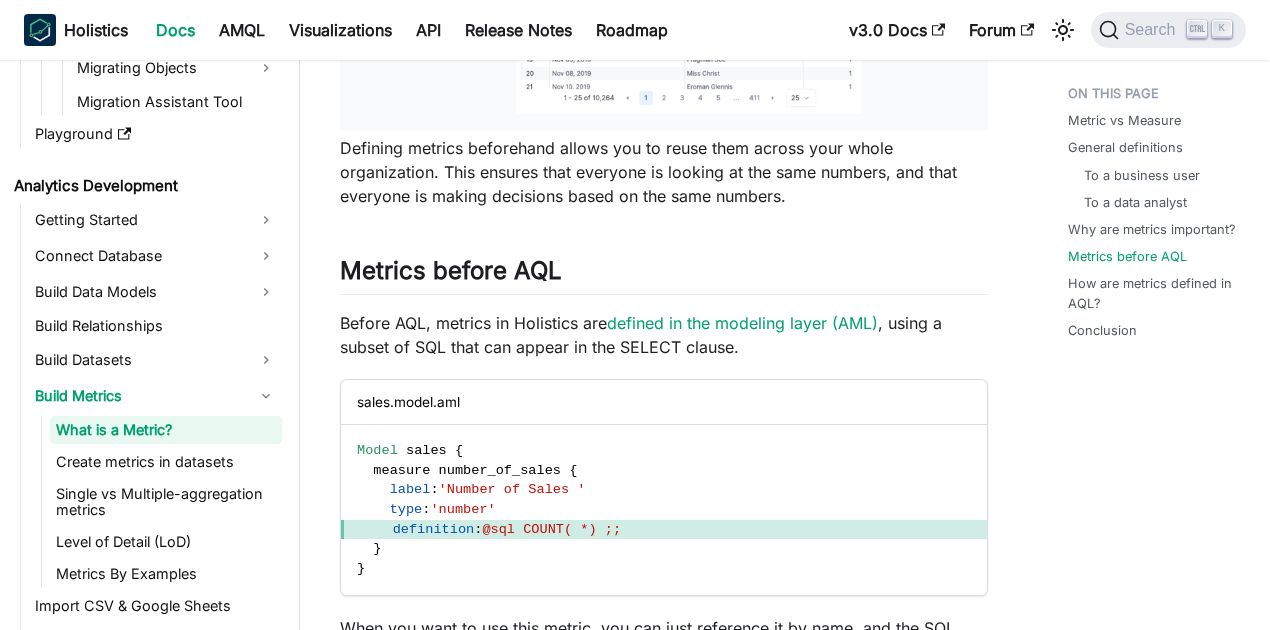 scroll, scrollTop: 2133, scrollLeft: 0, axis: vertical 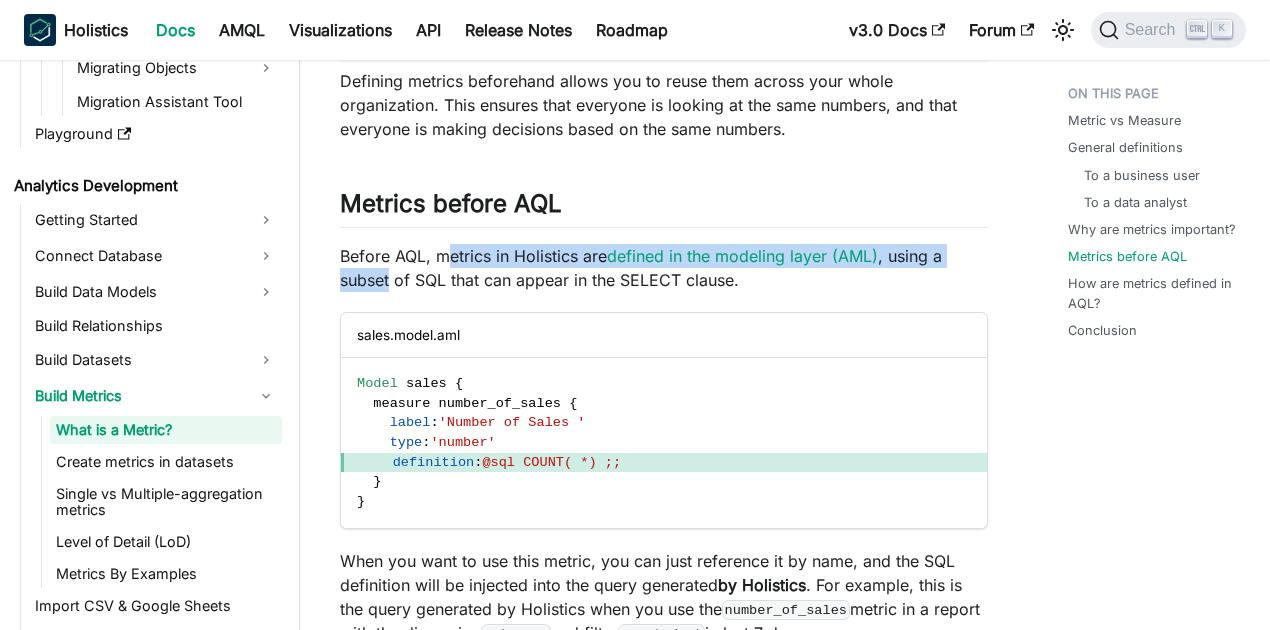 drag, startPoint x: 445, startPoint y: 252, endPoint x: 407, endPoint y: 283, distance: 49.0408 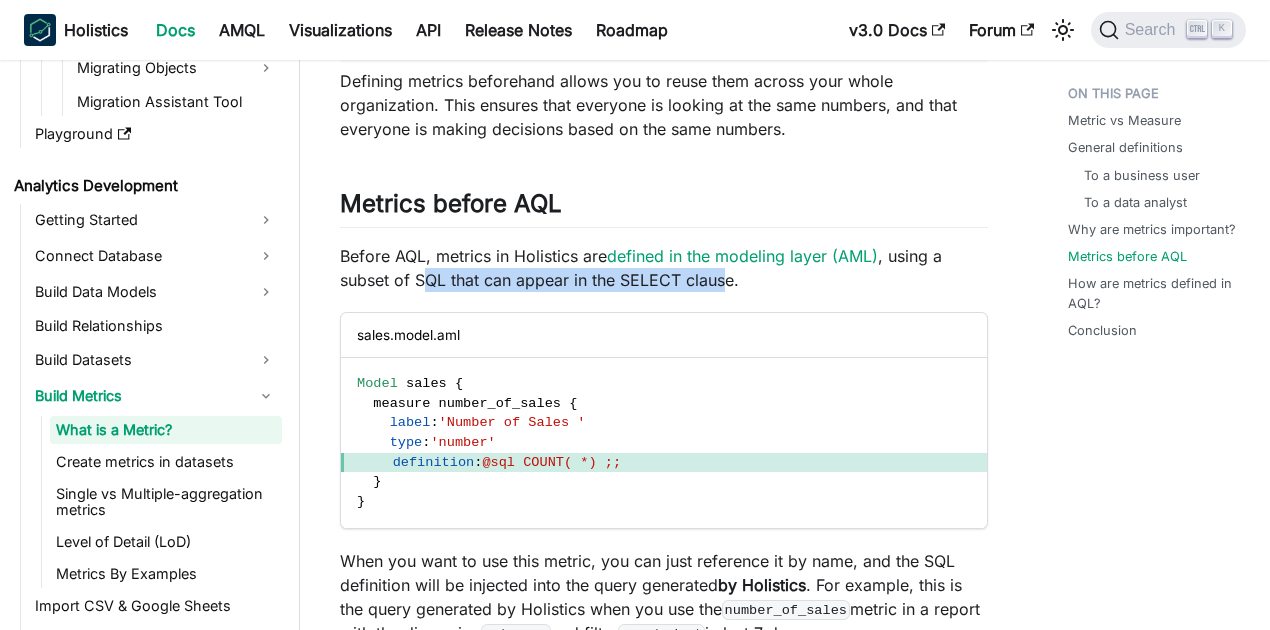 drag, startPoint x: 430, startPoint y: 283, endPoint x: 728, endPoint y: 287, distance: 298.02686 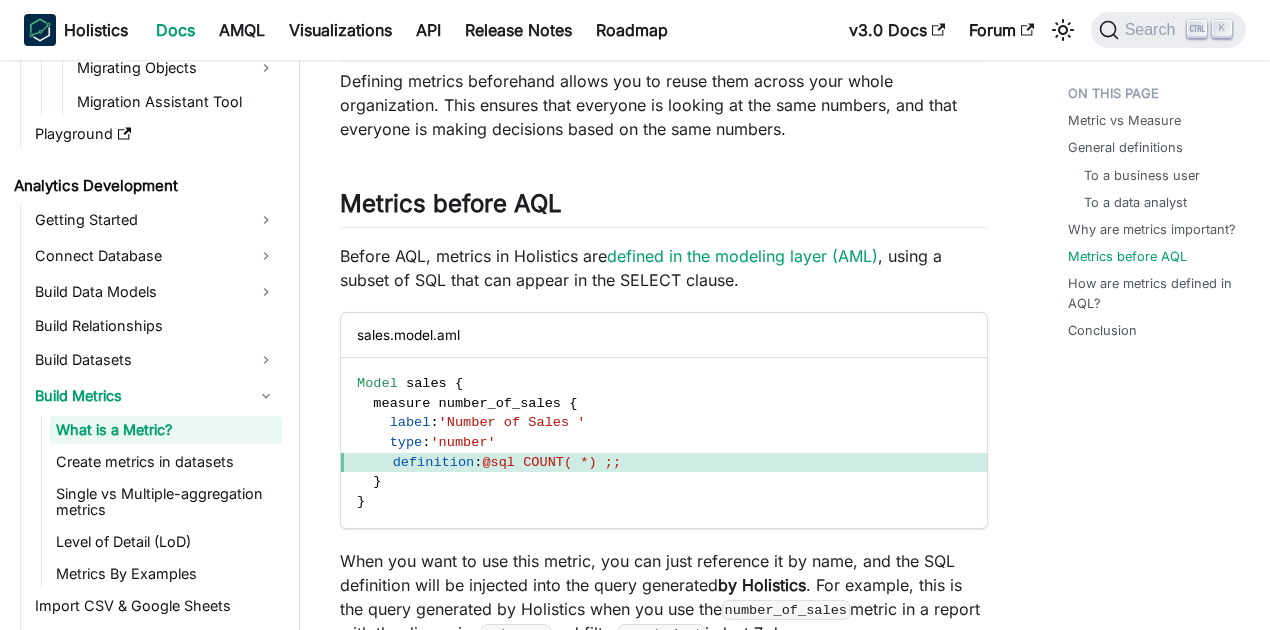 click on "Before AQL, metrics in Holistics are  defined in the modeling layer (AML) , using a subset of SQL that can appear in the SELECT clause." at bounding box center [664, 268] 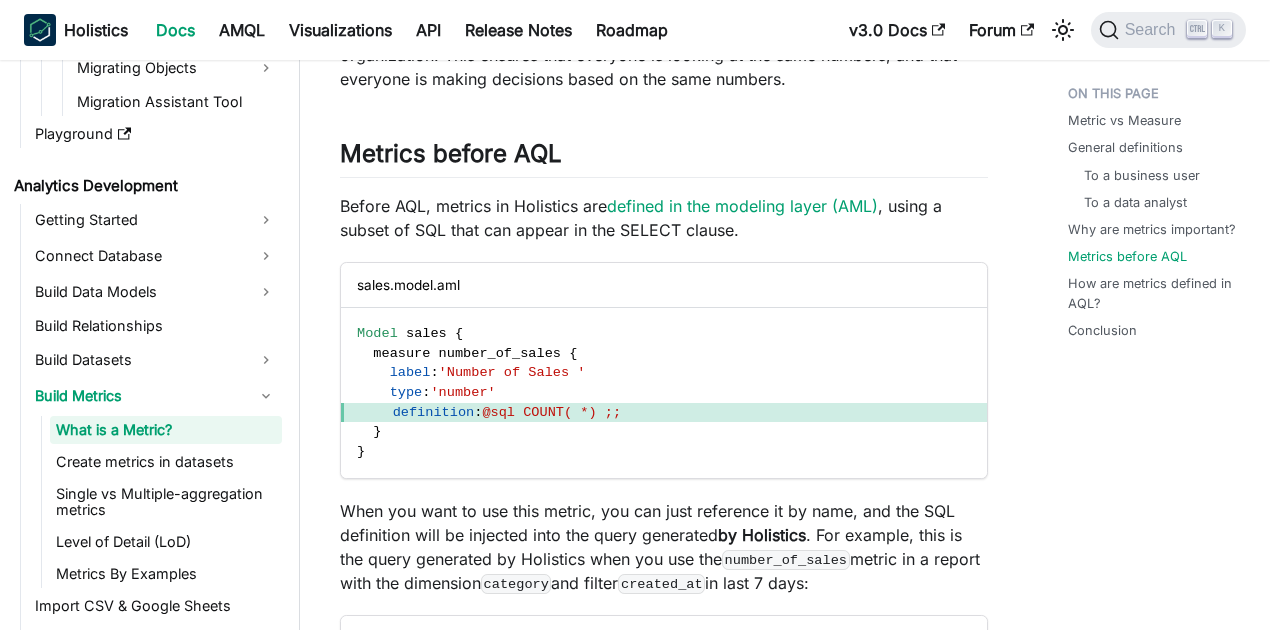 scroll, scrollTop: 2266, scrollLeft: 0, axis: vertical 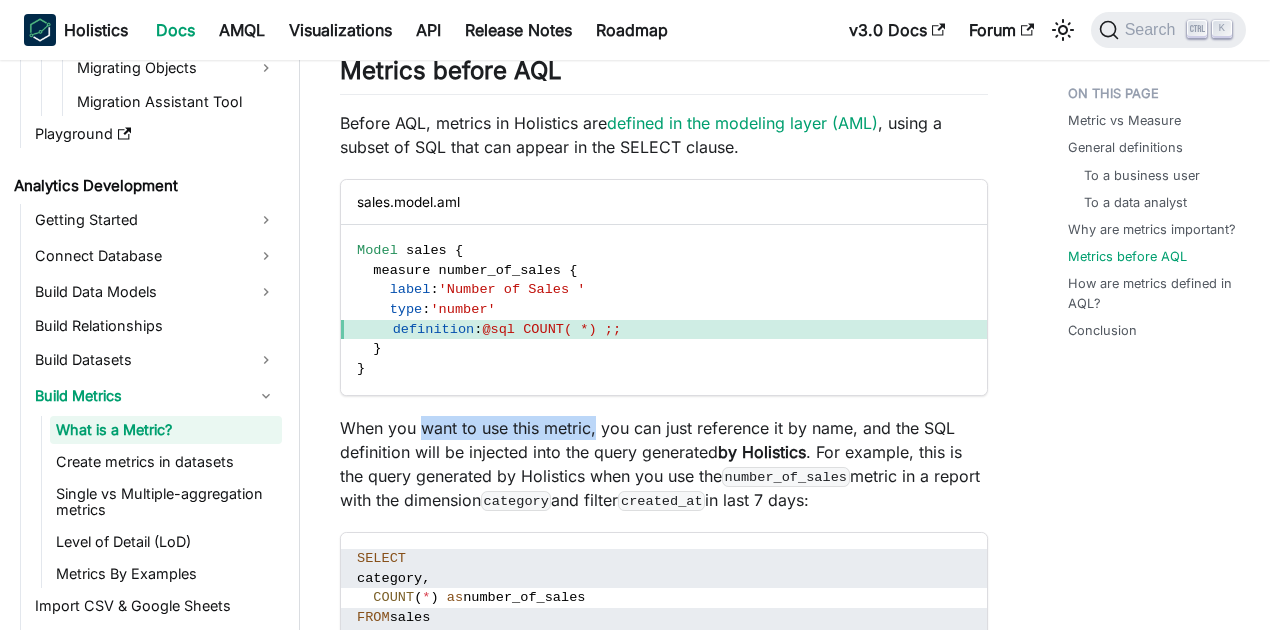 drag, startPoint x: 421, startPoint y: 426, endPoint x: 598, endPoint y: 427, distance: 177.00282 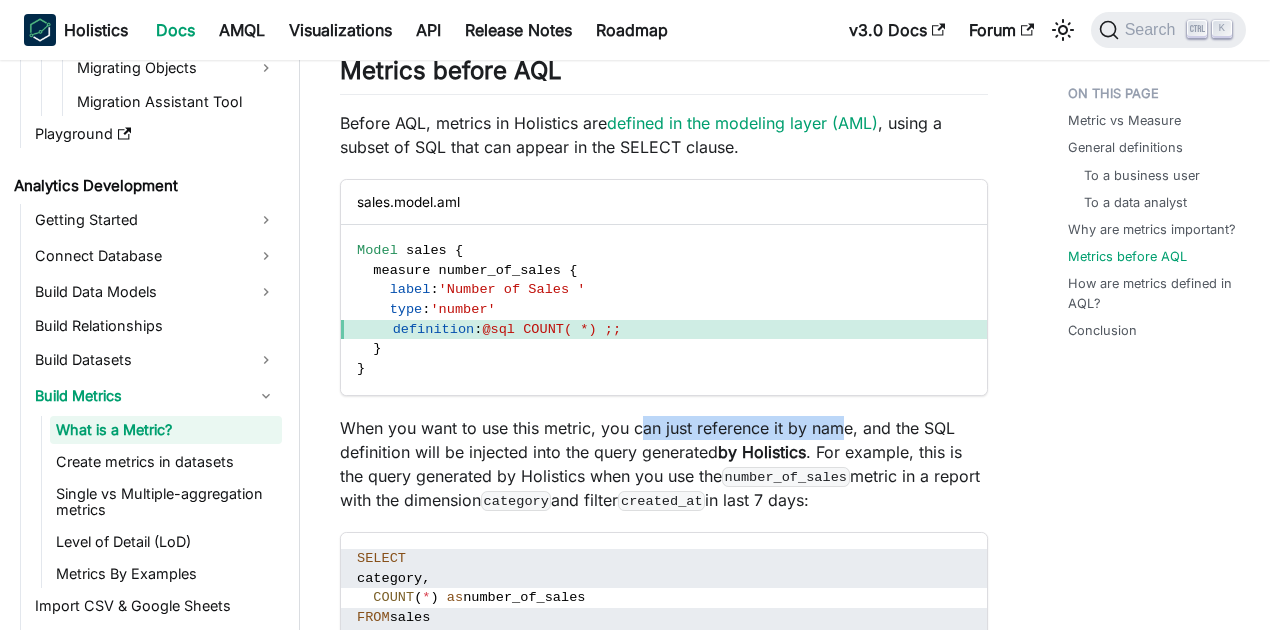 drag, startPoint x: 639, startPoint y: 427, endPoint x: 842, endPoint y: 431, distance: 203.0394 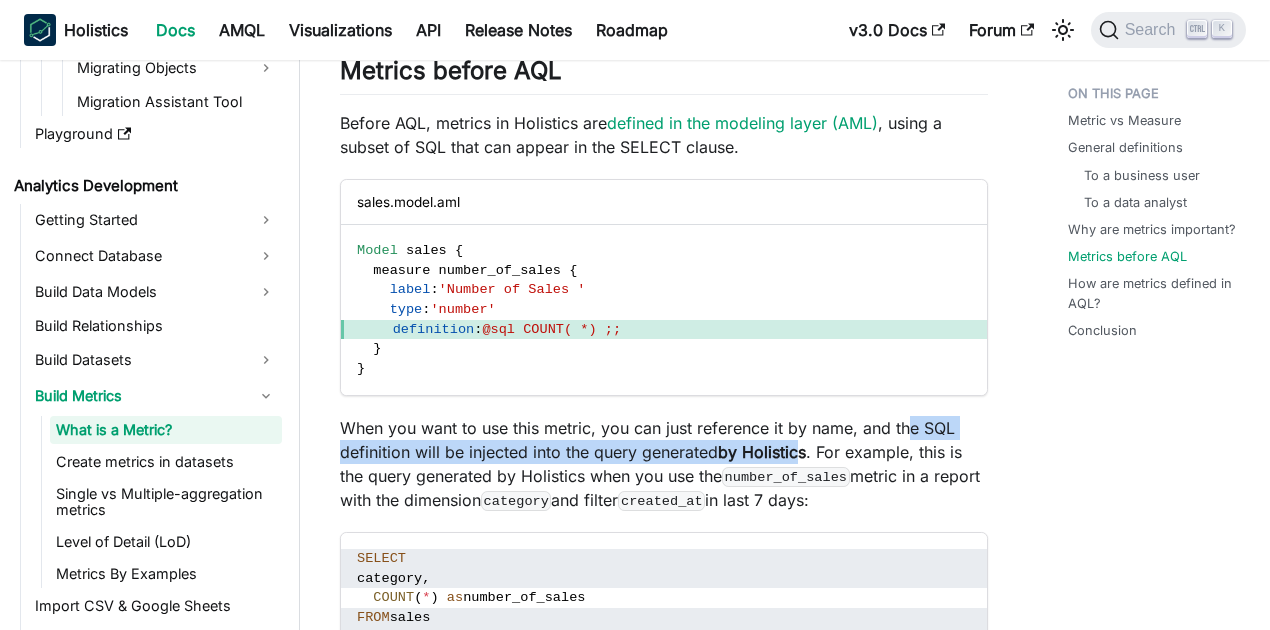 drag, startPoint x: 906, startPoint y: 426, endPoint x: 802, endPoint y: 458, distance: 108.81177 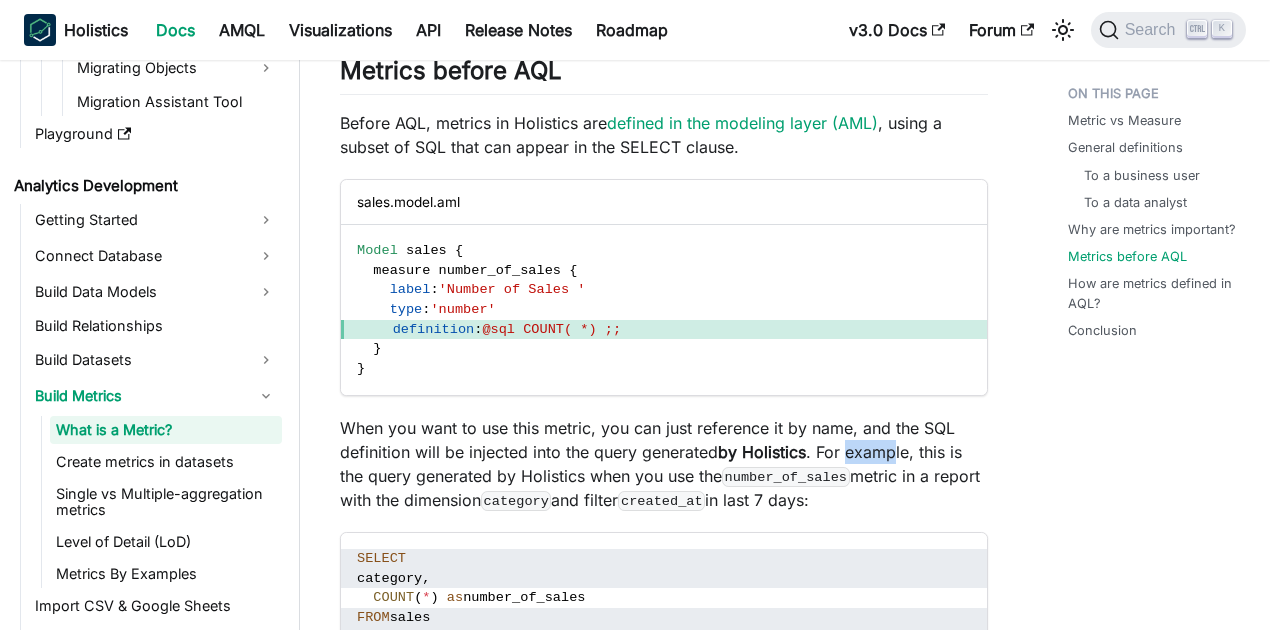 drag, startPoint x: 849, startPoint y: 448, endPoint x: 929, endPoint y: 449, distance: 80.00625 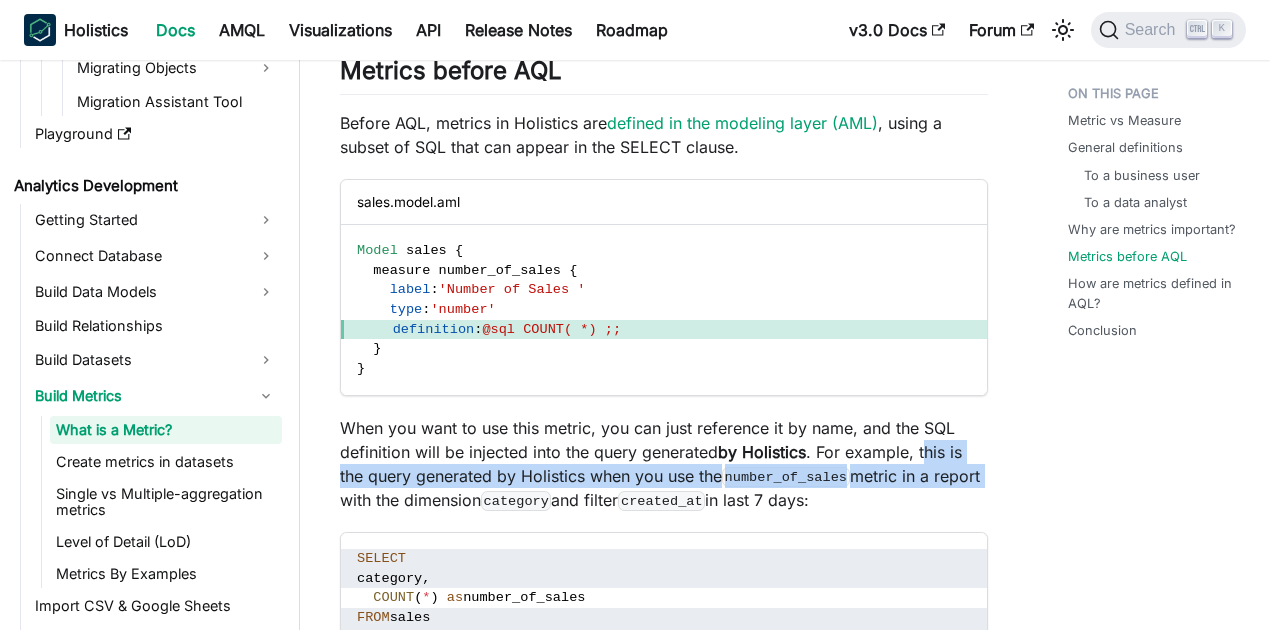 drag, startPoint x: 930, startPoint y: 449, endPoint x: 986, endPoint y: 476, distance: 62.169125 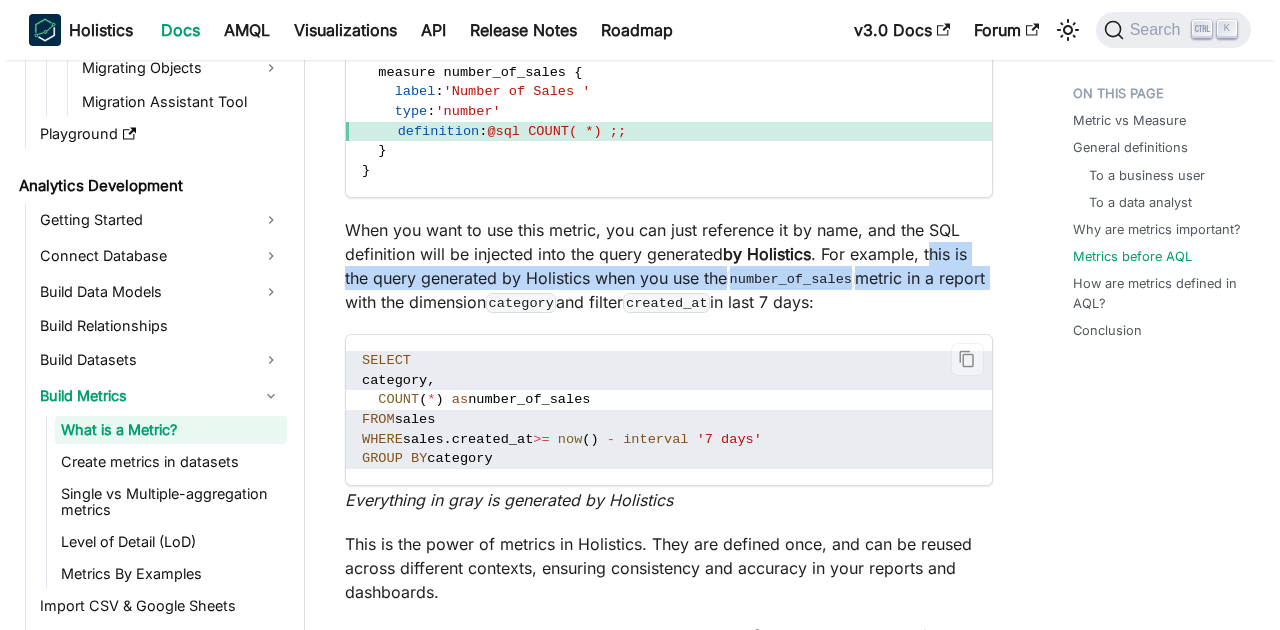 scroll, scrollTop: 2466, scrollLeft: 0, axis: vertical 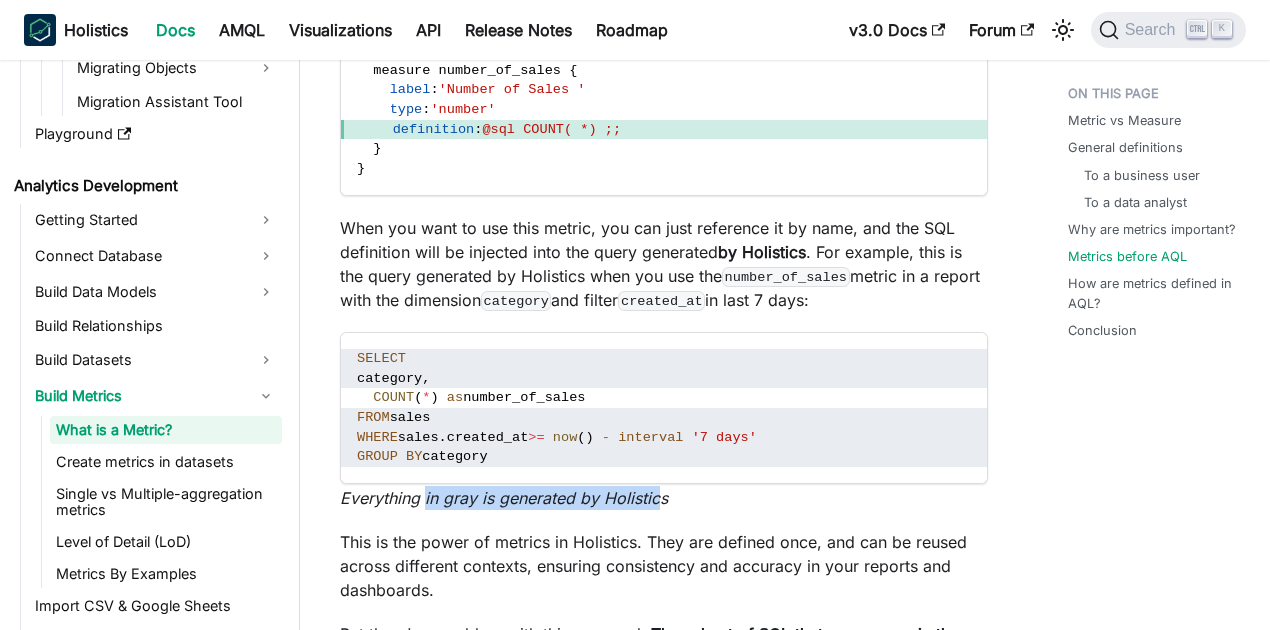 drag, startPoint x: 427, startPoint y: 498, endPoint x: 661, endPoint y: 492, distance: 234.0769 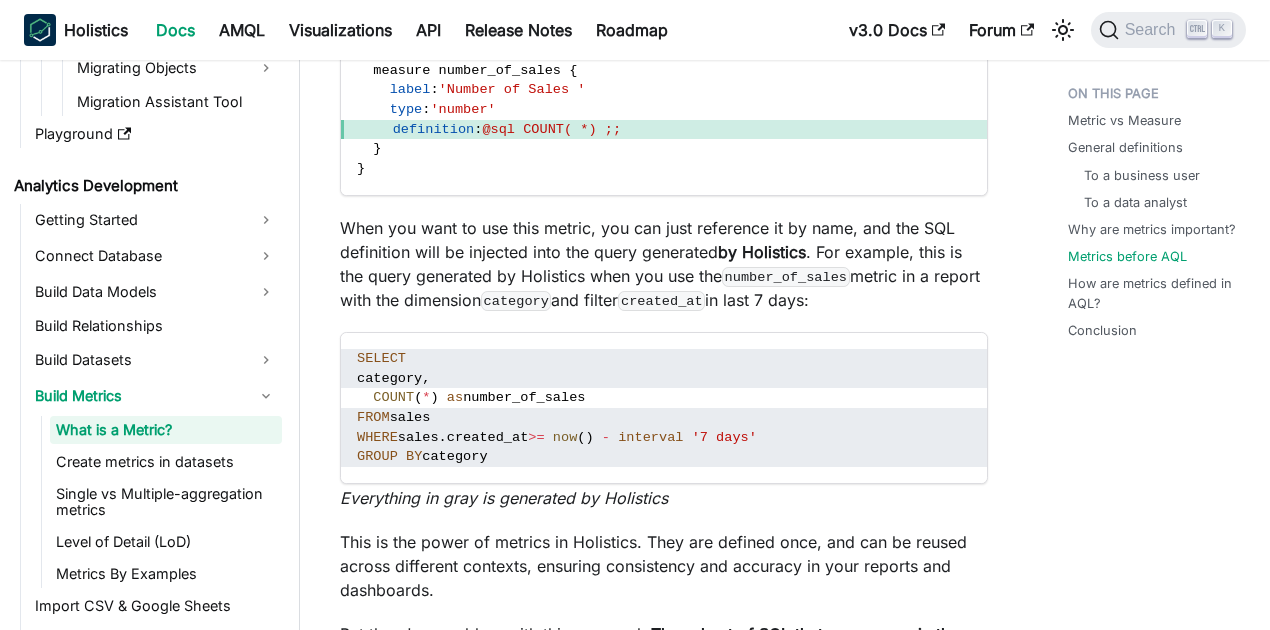 click on "Everything in gray is generated by Holistics" at bounding box center [664, 498] 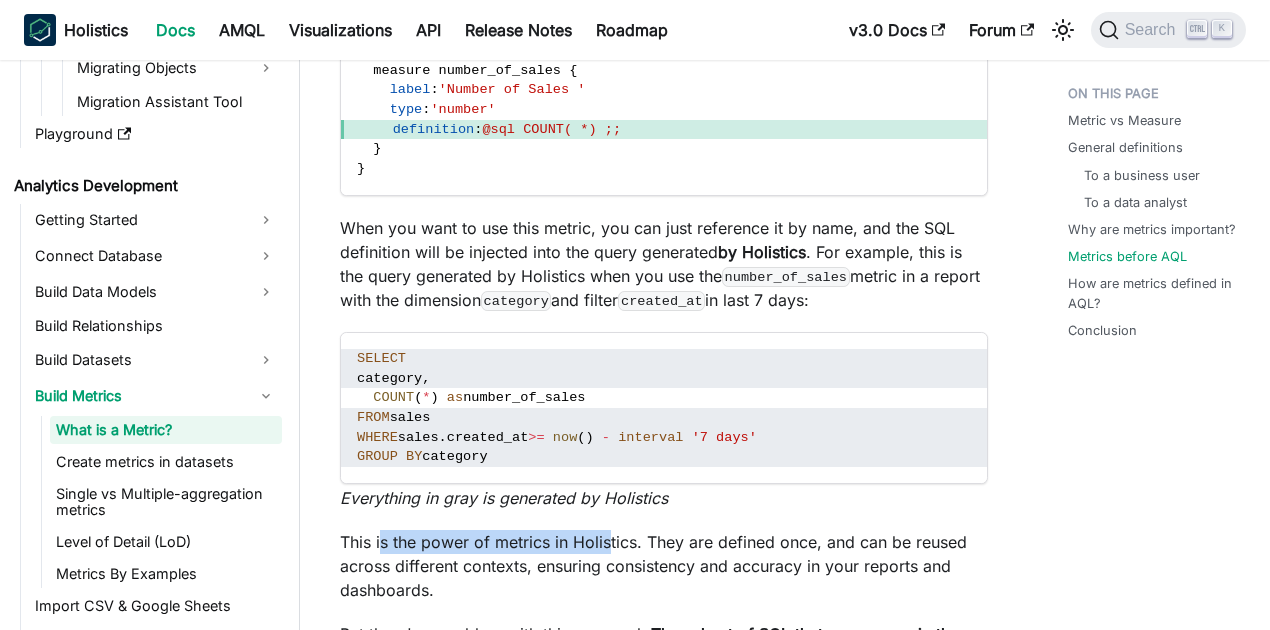 drag, startPoint x: 382, startPoint y: 534, endPoint x: 614, endPoint y: 546, distance: 232.31013 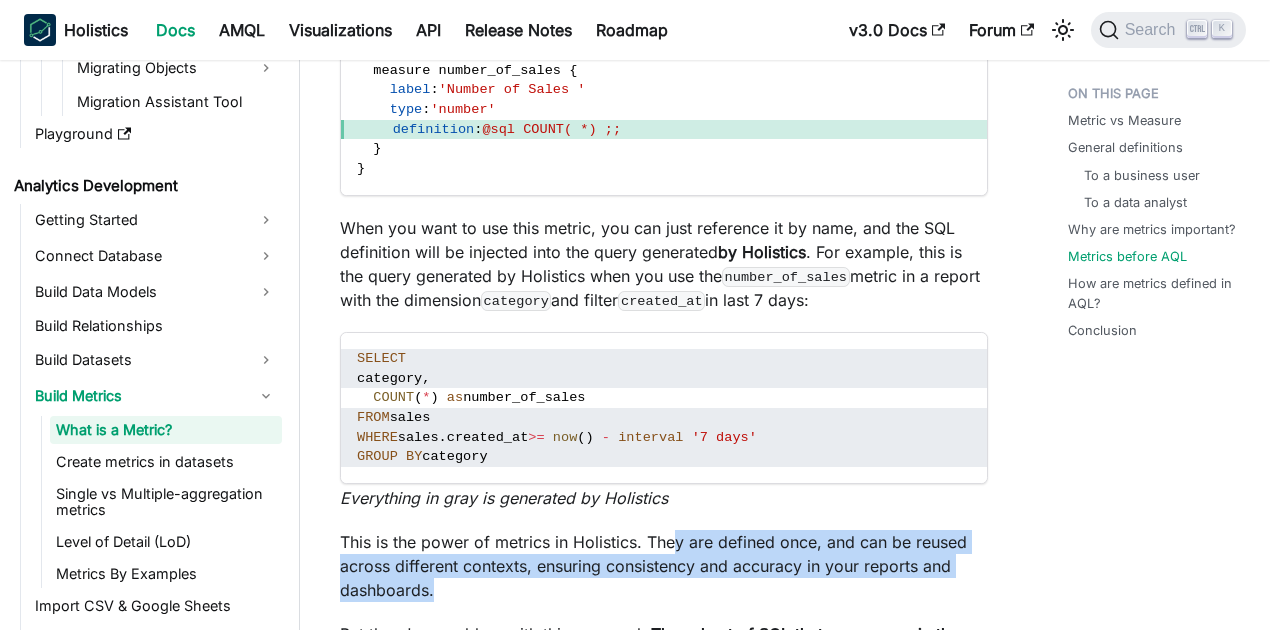 drag, startPoint x: 670, startPoint y: 540, endPoint x: 974, endPoint y: 578, distance: 306.36578 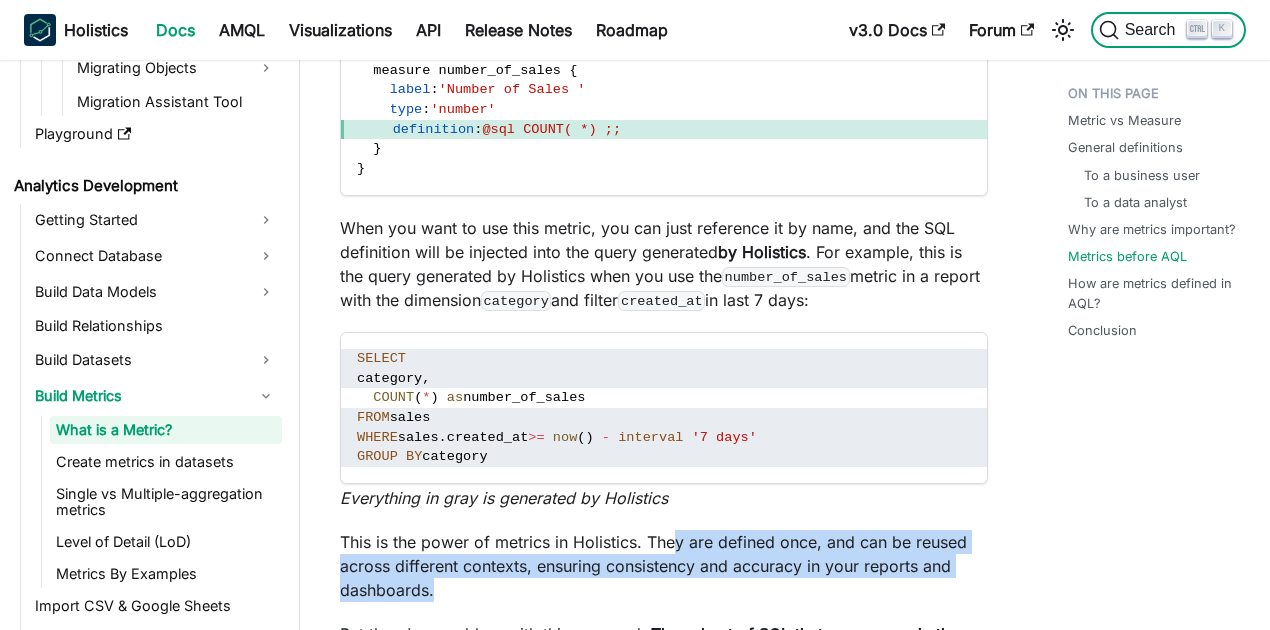 click on "Search" at bounding box center (1153, 30) 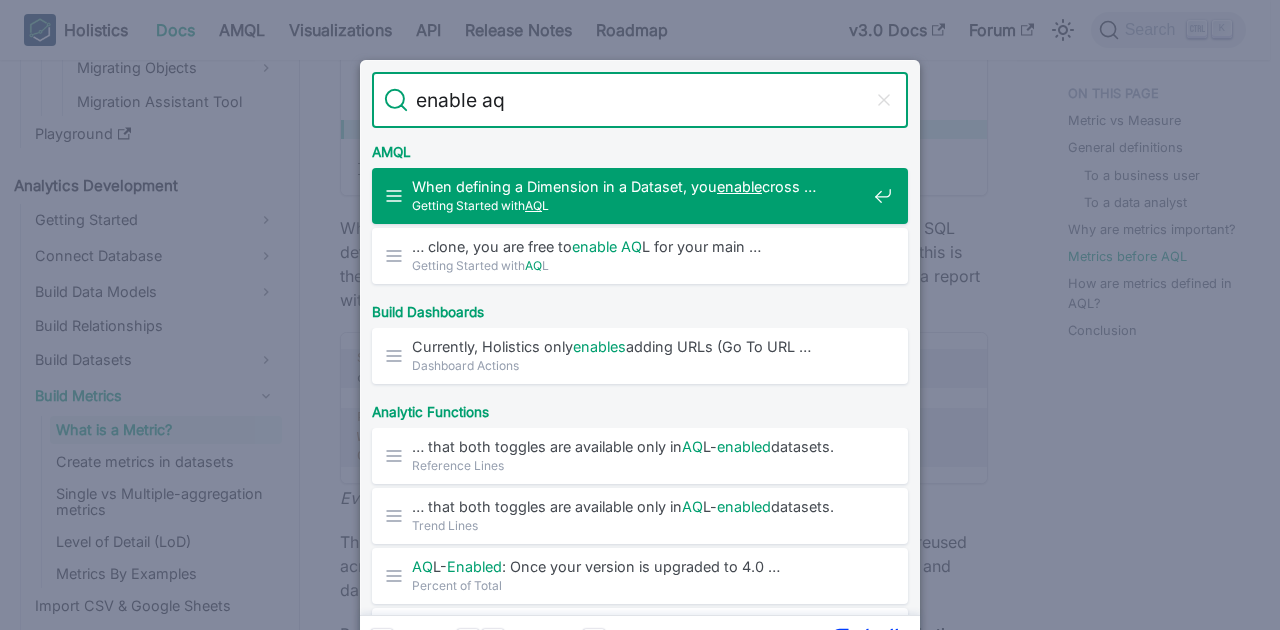 type on "enable aql" 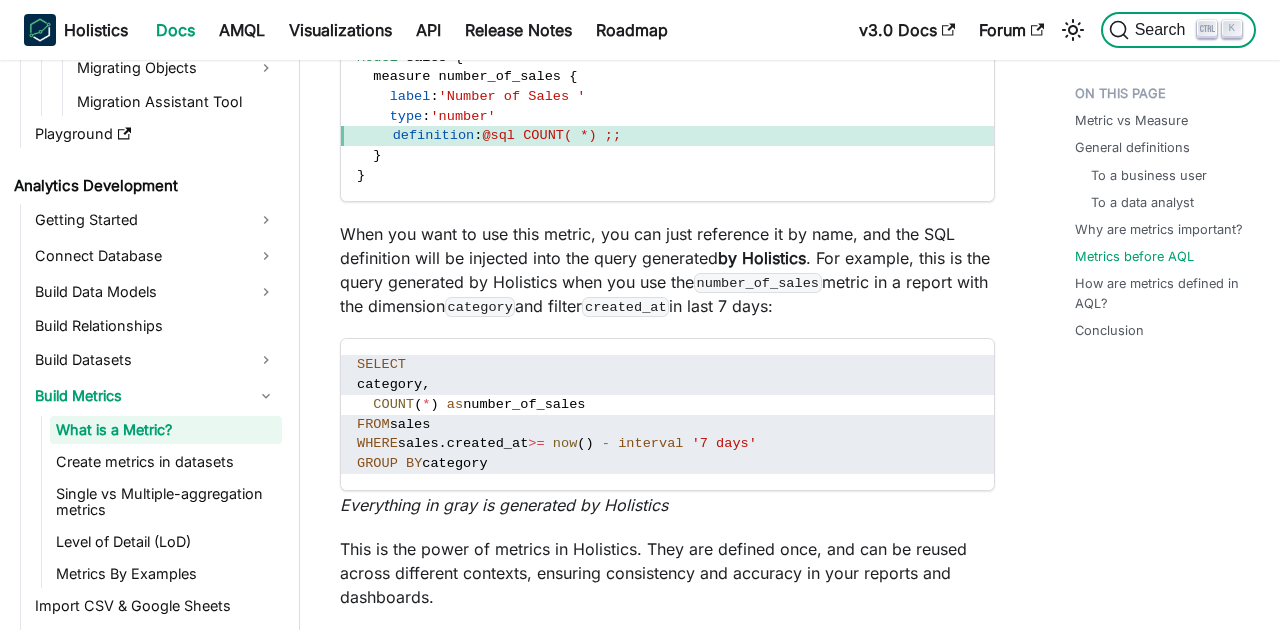 type 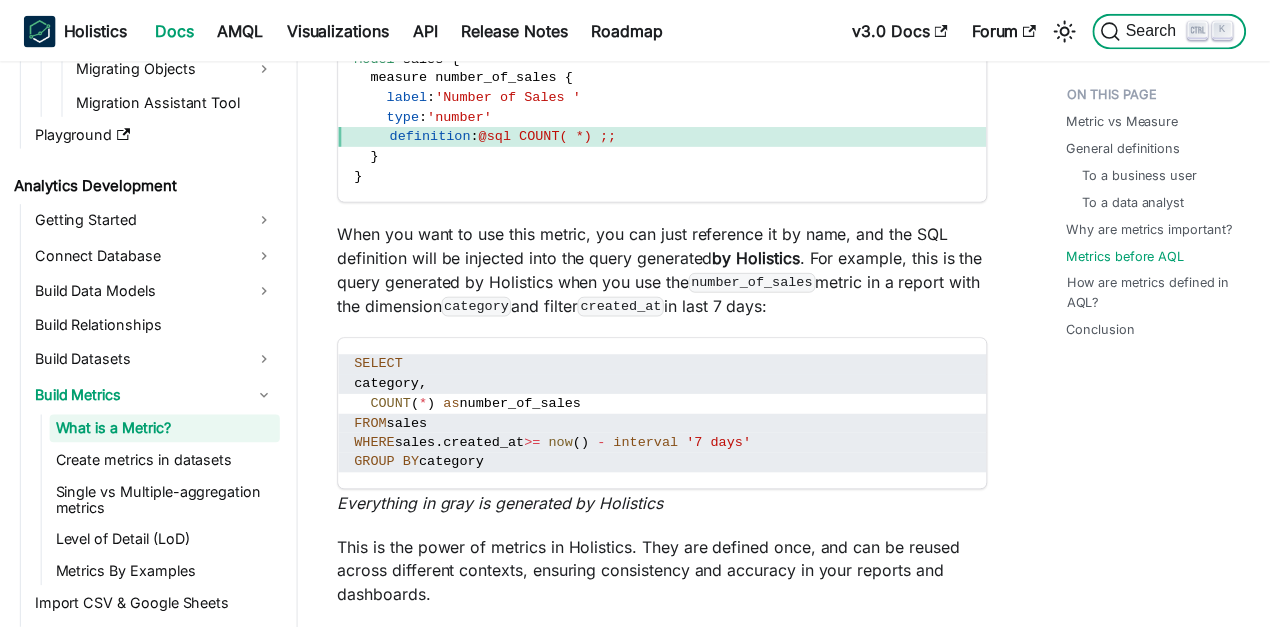 scroll, scrollTop: 4710, scrollLeft: 0, axis: vertical 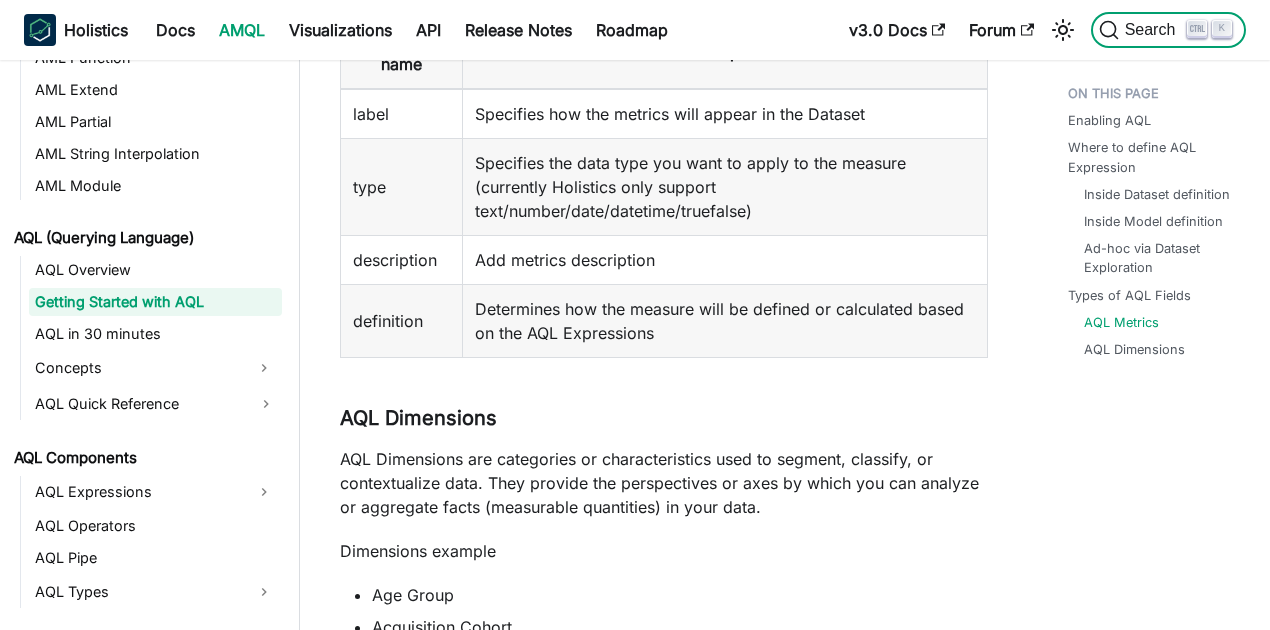 click 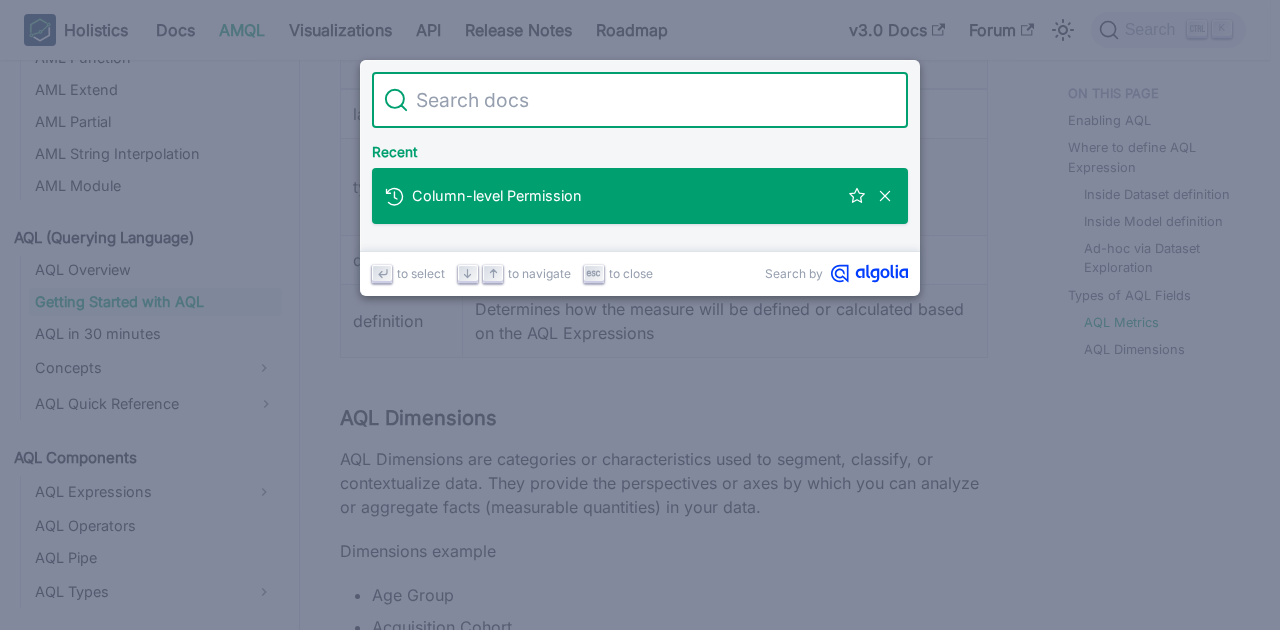 click on "Search" at bounding box center (652, 100) 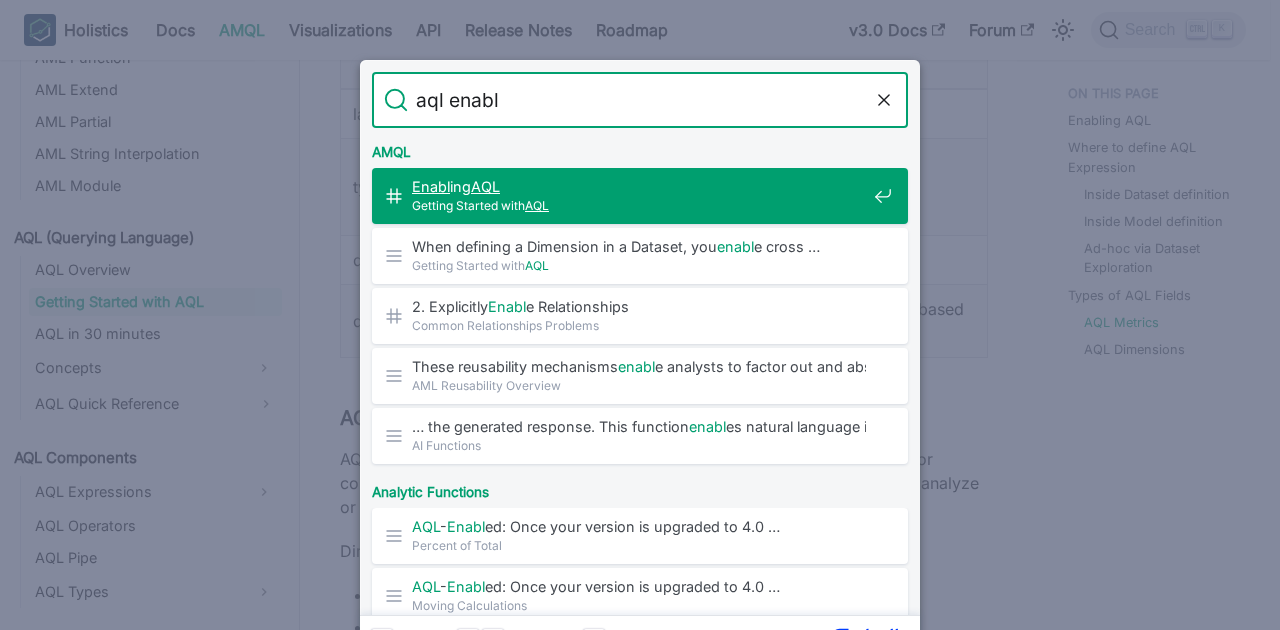 type on "aql enab" 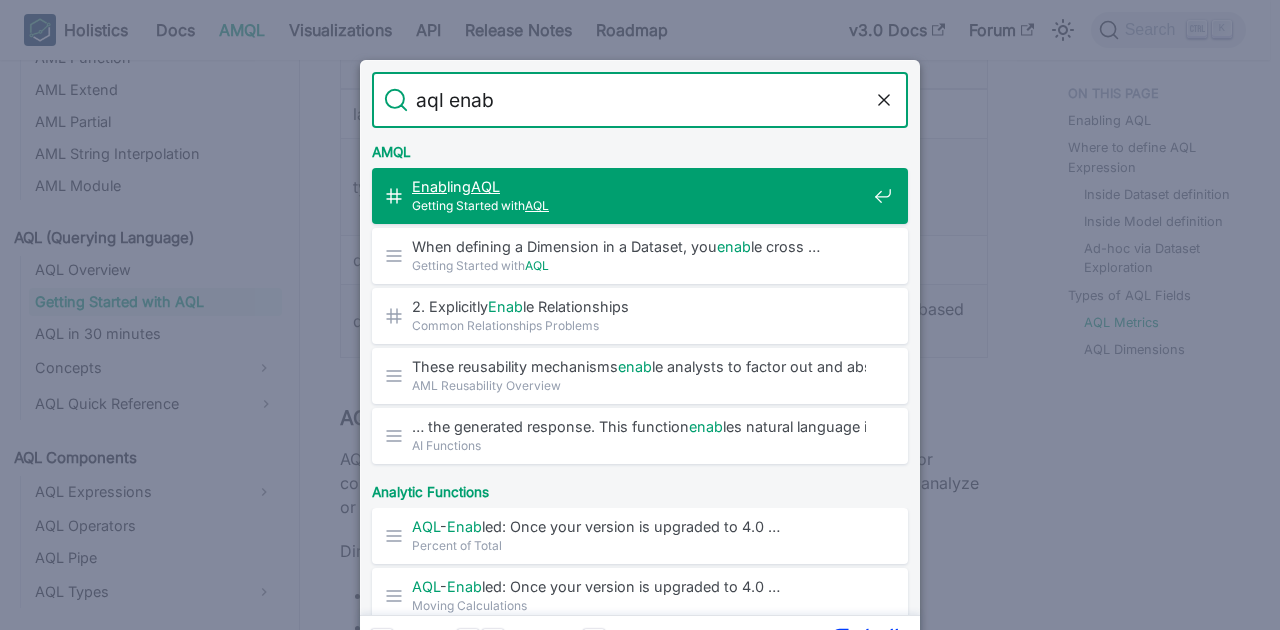 click on "Enab ling  AQL ​" at bounding box center (639, 186) 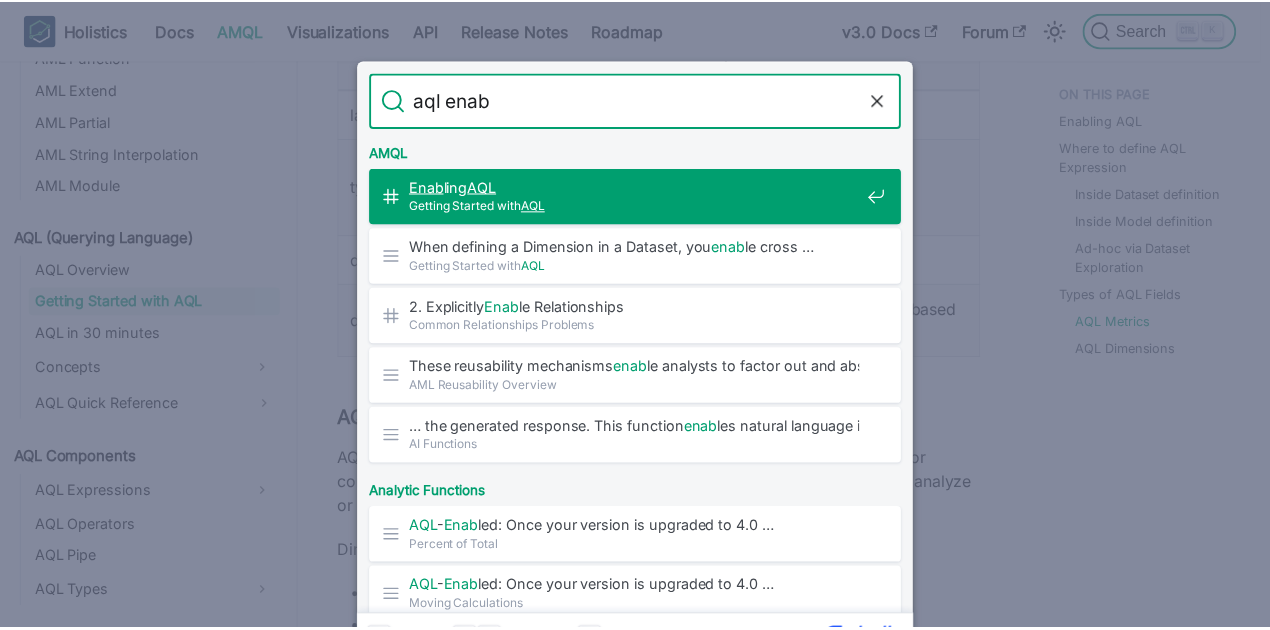scroll, scrollTop: 209, scrollLeft: 0, axis: vertical 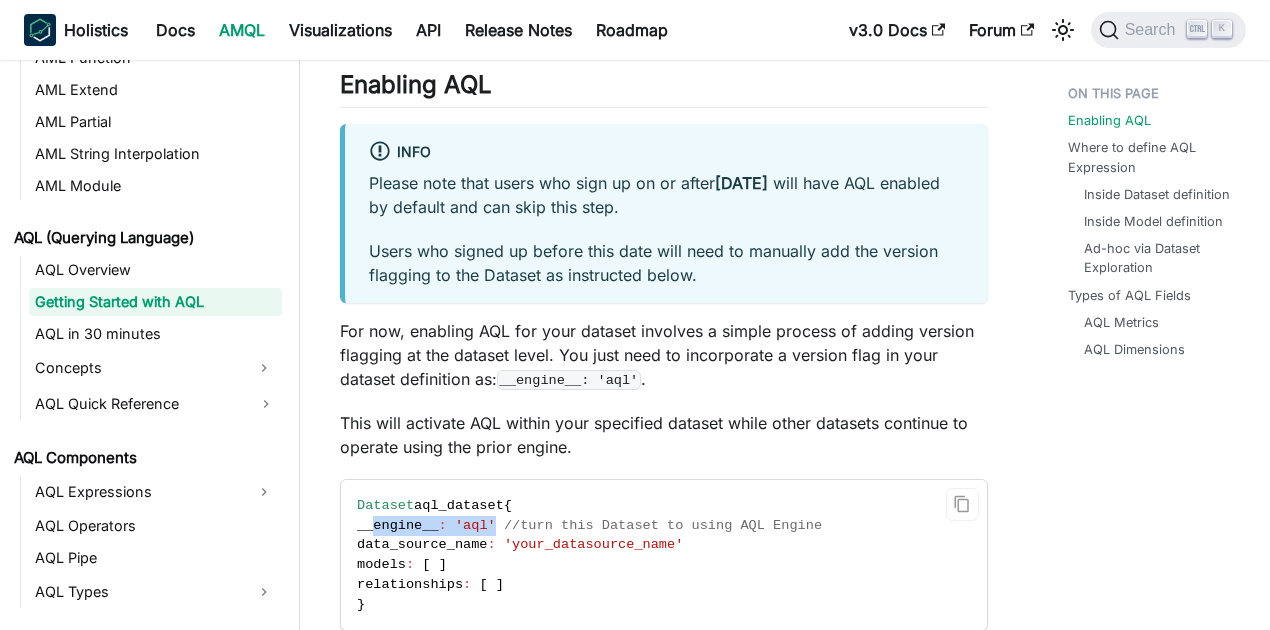 drag, startPoint x: 370, startPoint y: 529, endPoint x: 500, endPoint y: 528, distance: 130.00385 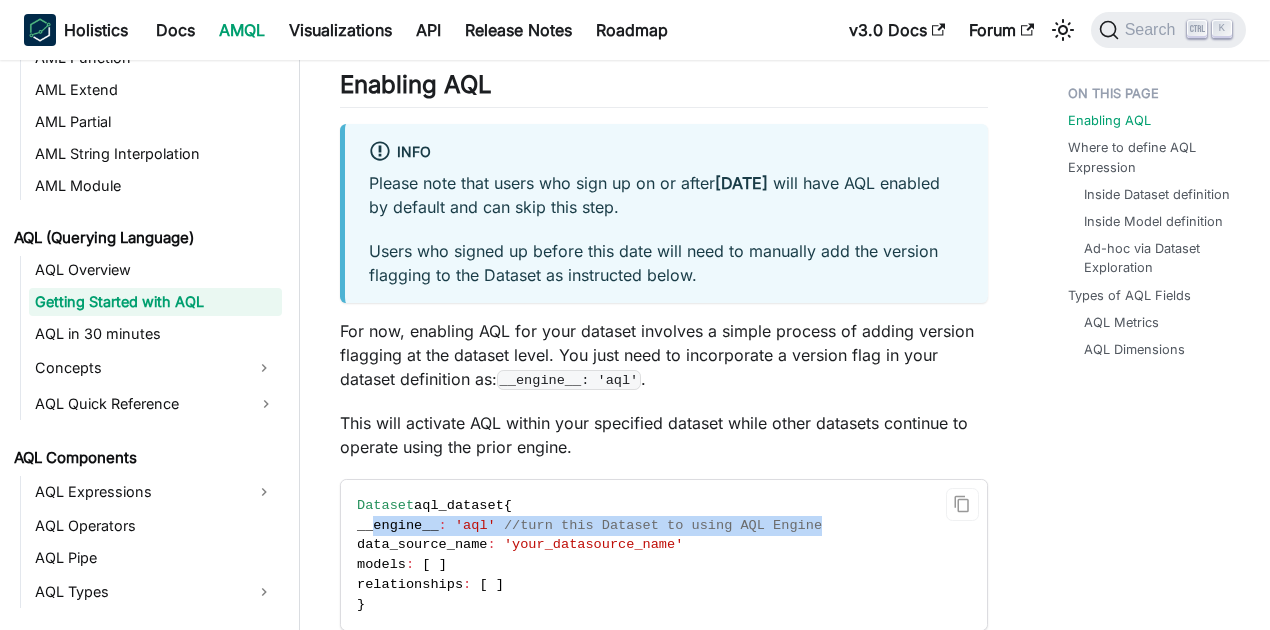 drag, startPoint x: 801, startPoint y: 522, endPoint x: 370, endPoint y: 527, distance: 431.029 